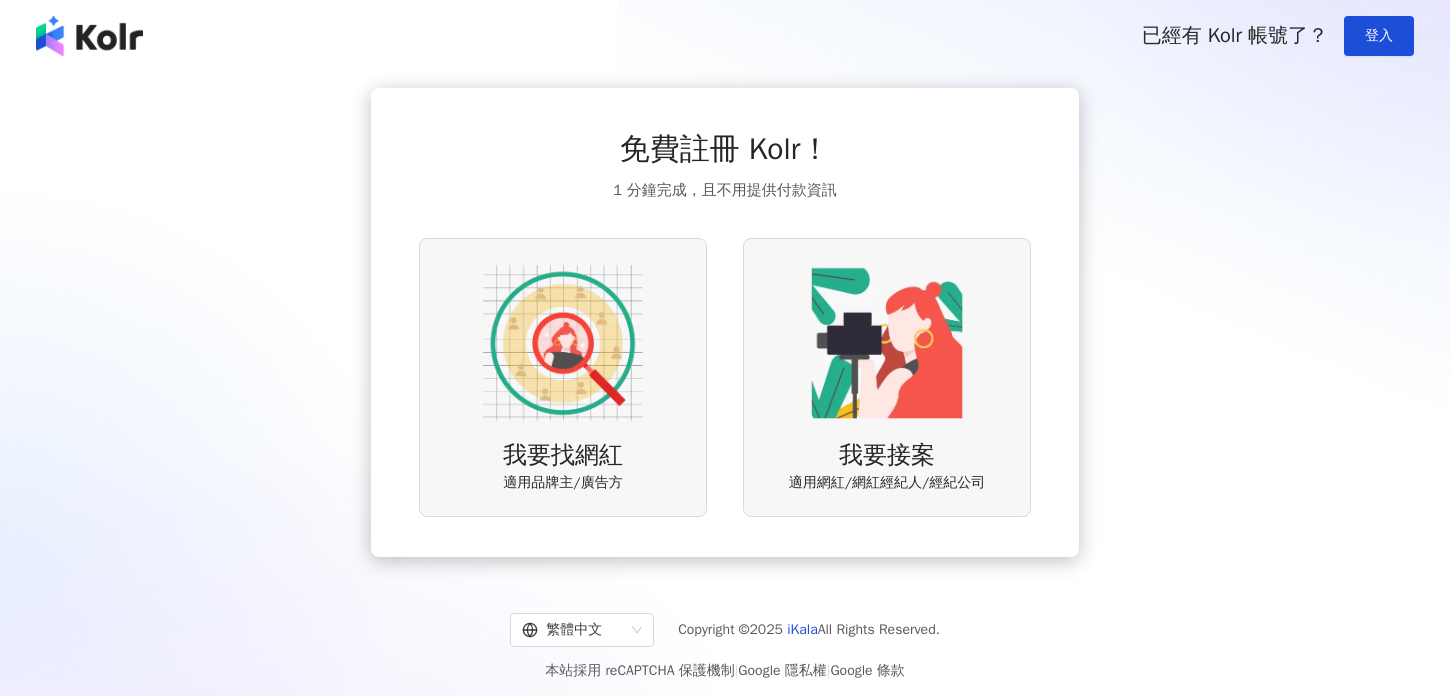 scroll, scrollTop: 0, scrollLeft: 0, axis: both 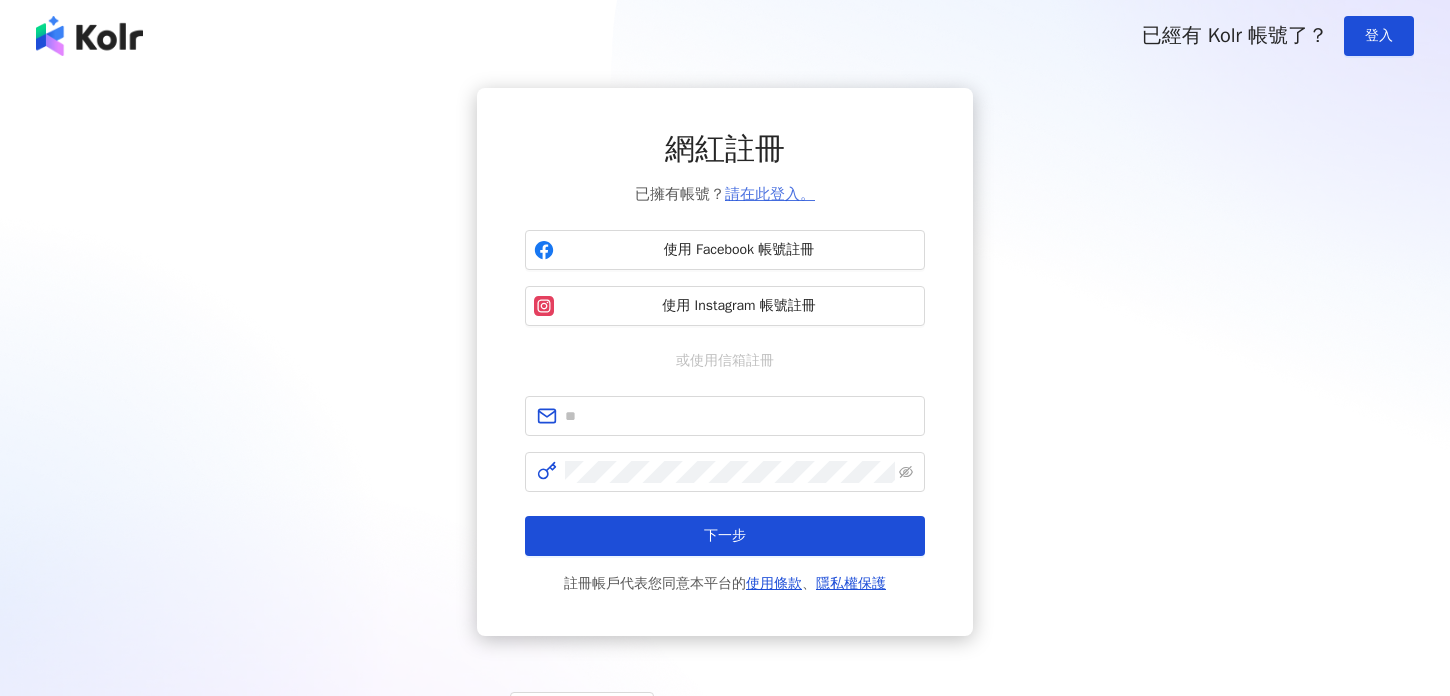 click on "請在此登入。" at bounding box center (770, 194) 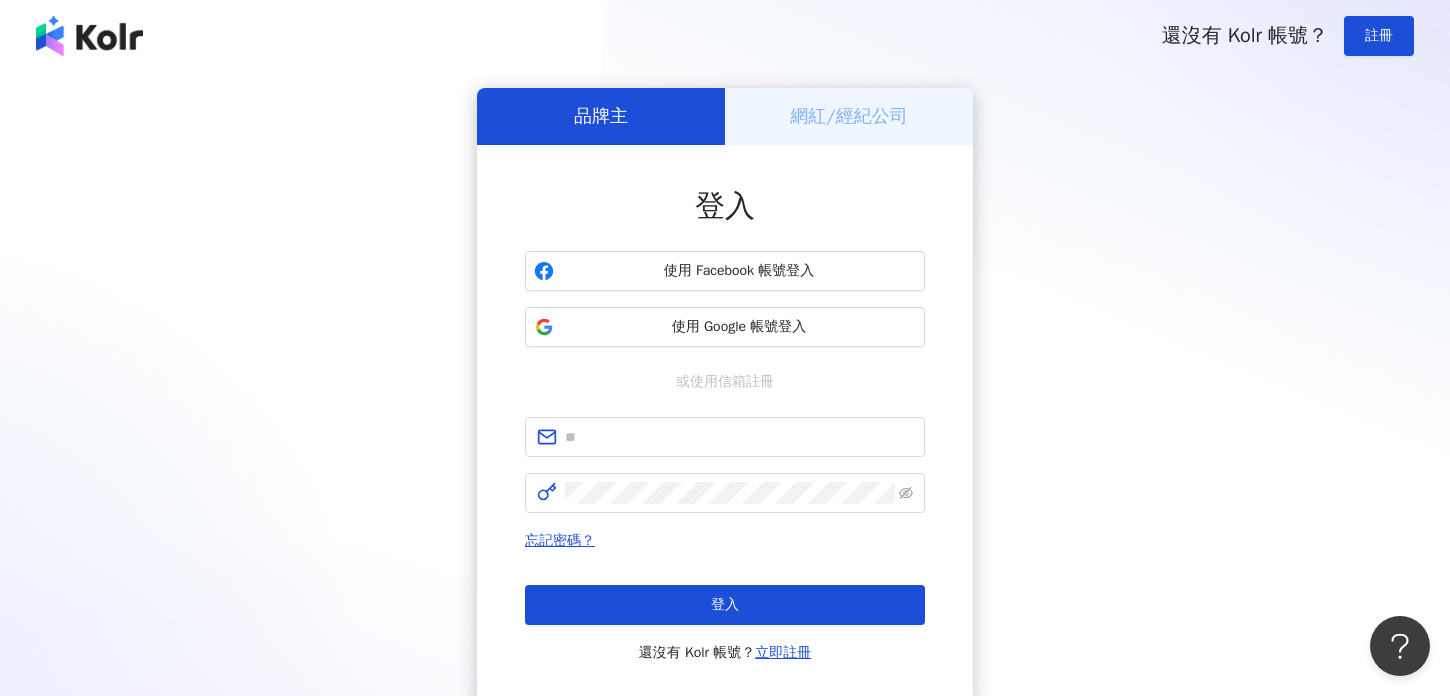 scroll, scrollTop: 0, scrollLeft: 0, axis: both 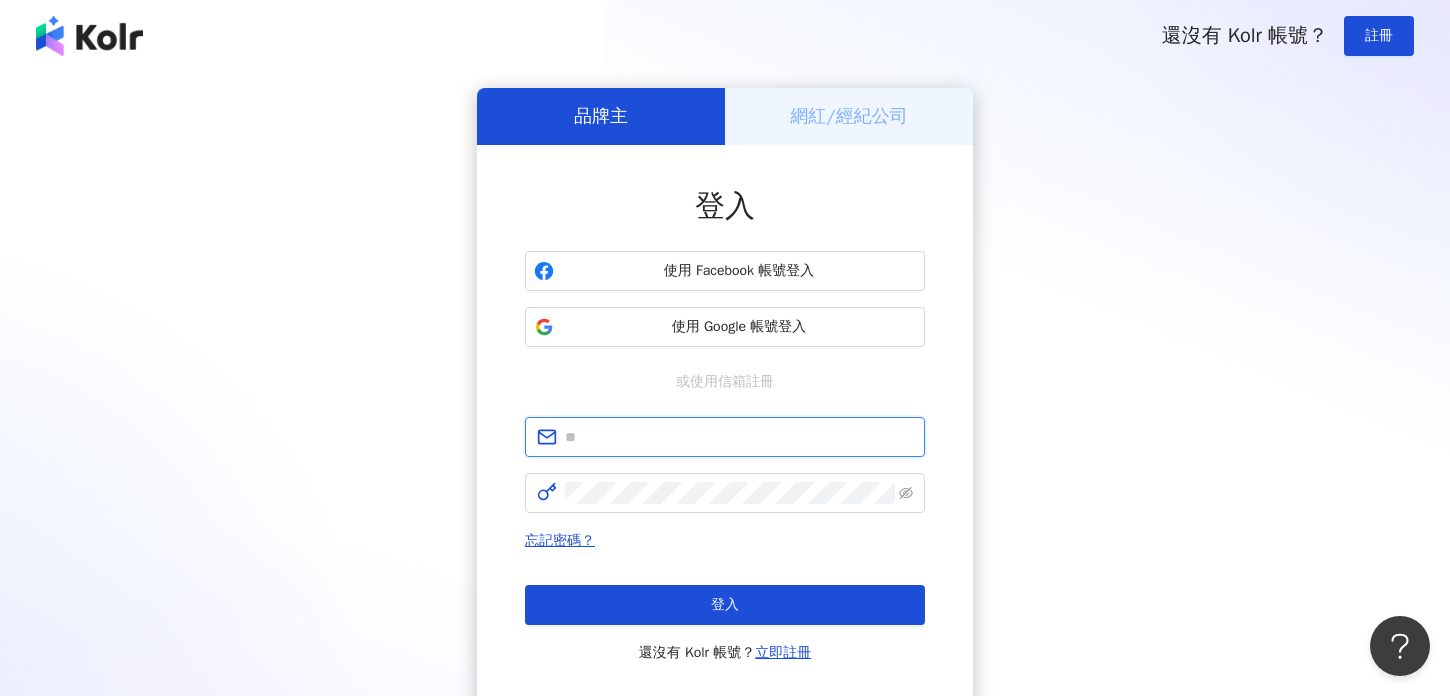 click at bounding box center (739, 437) 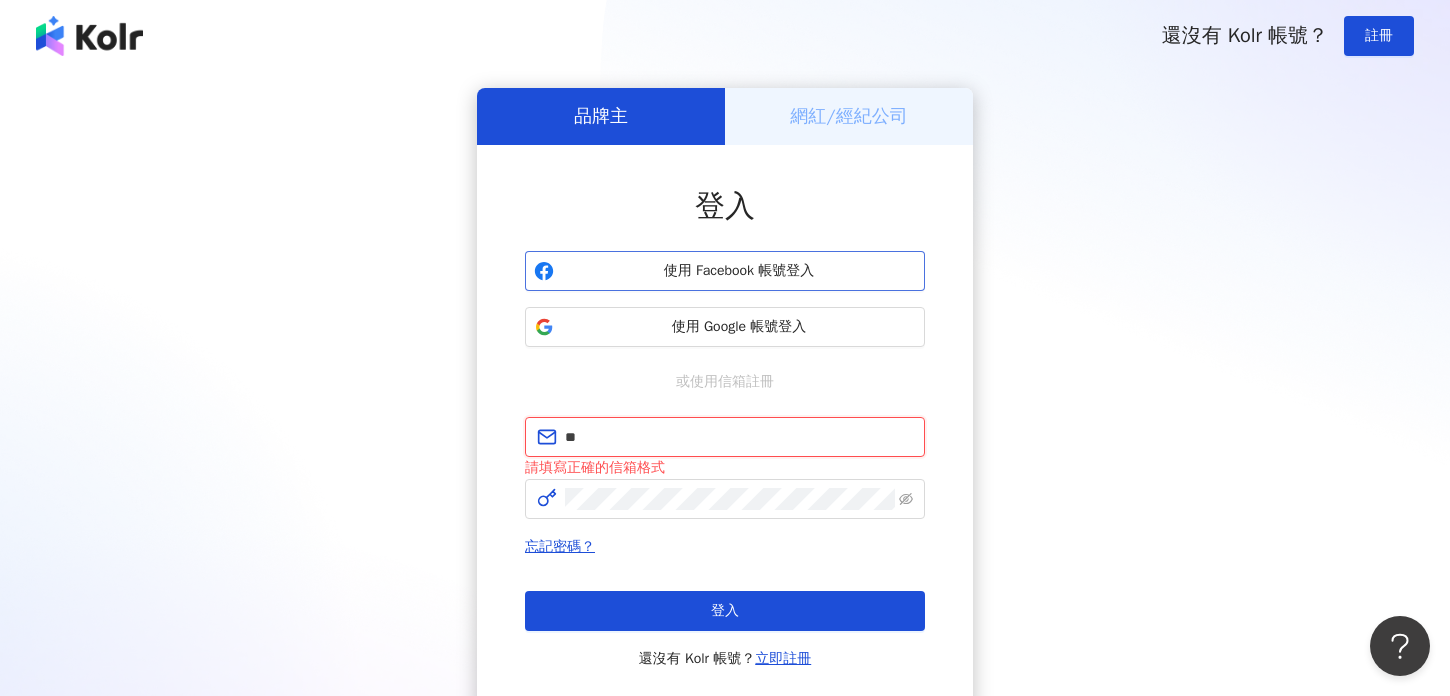 type on "**********" 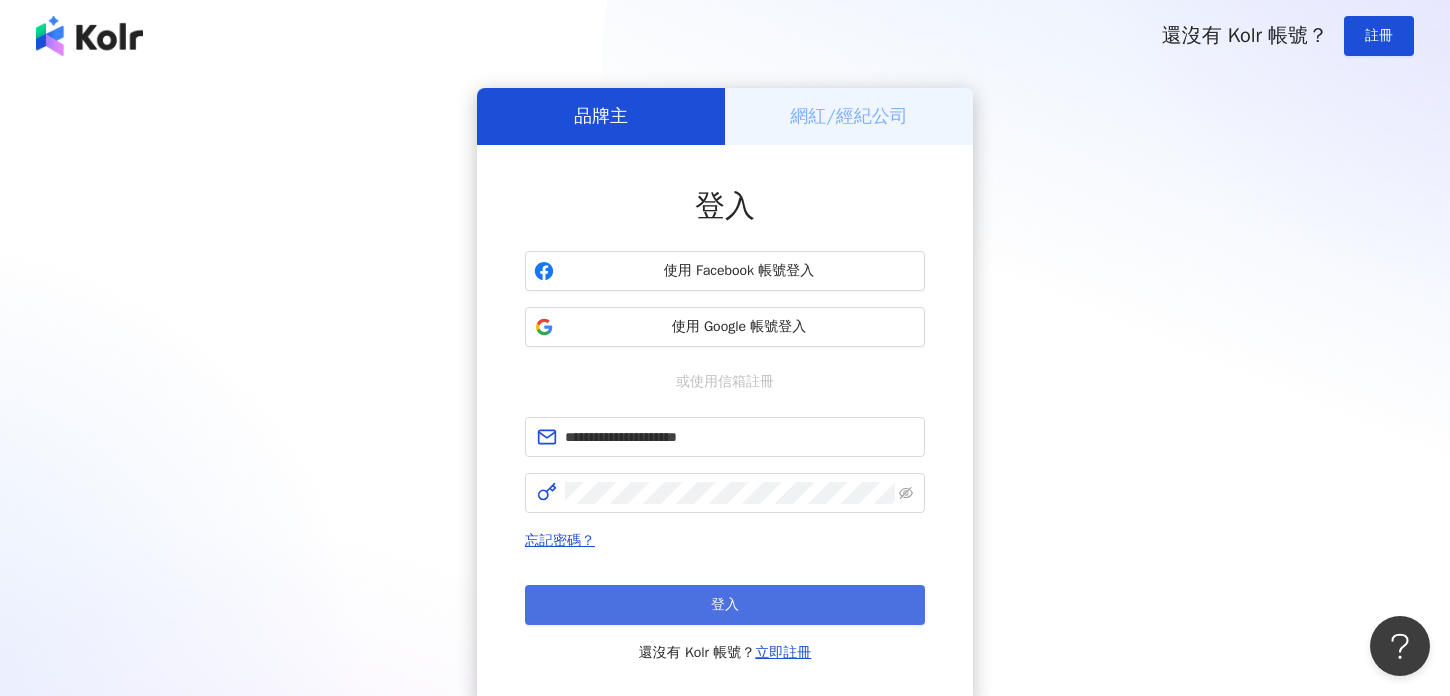 click on "登入" at bounding box center [725, 605] 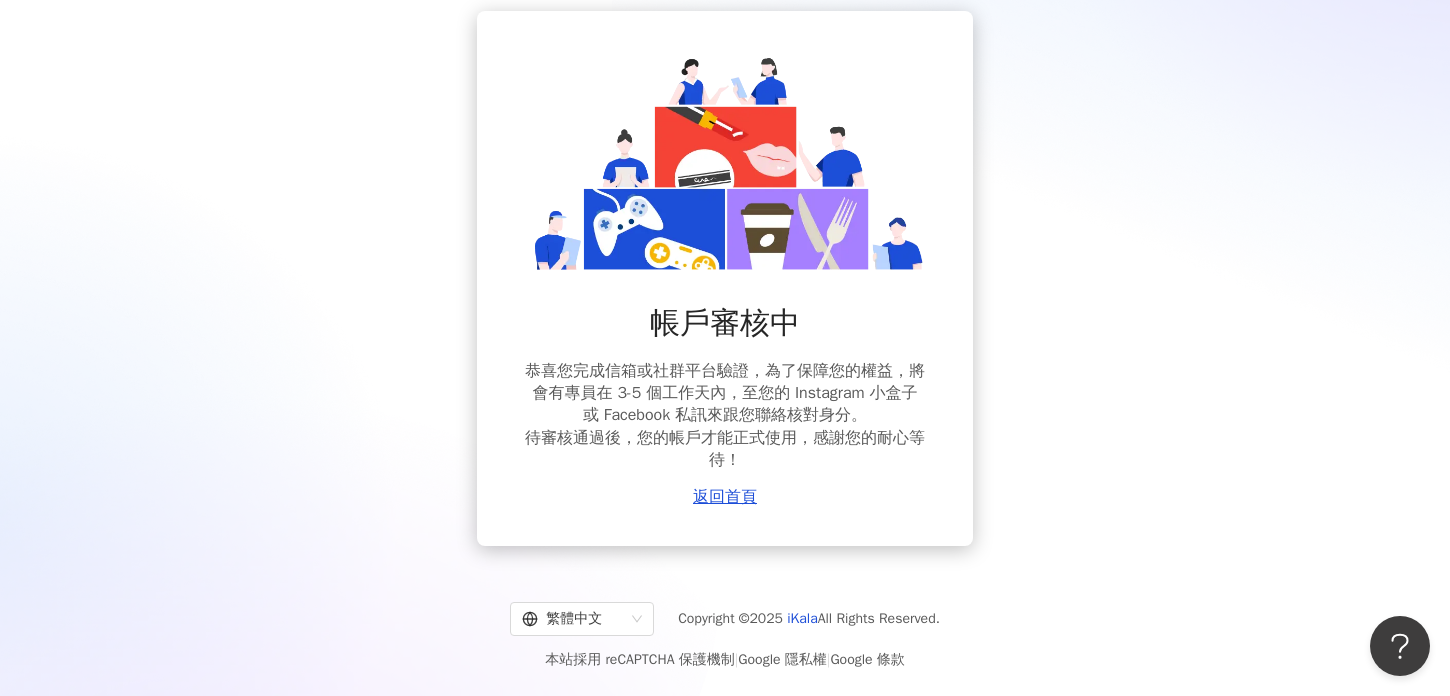 scroll, scrollTop: 92, scrollLeft: 0, axis: vertical 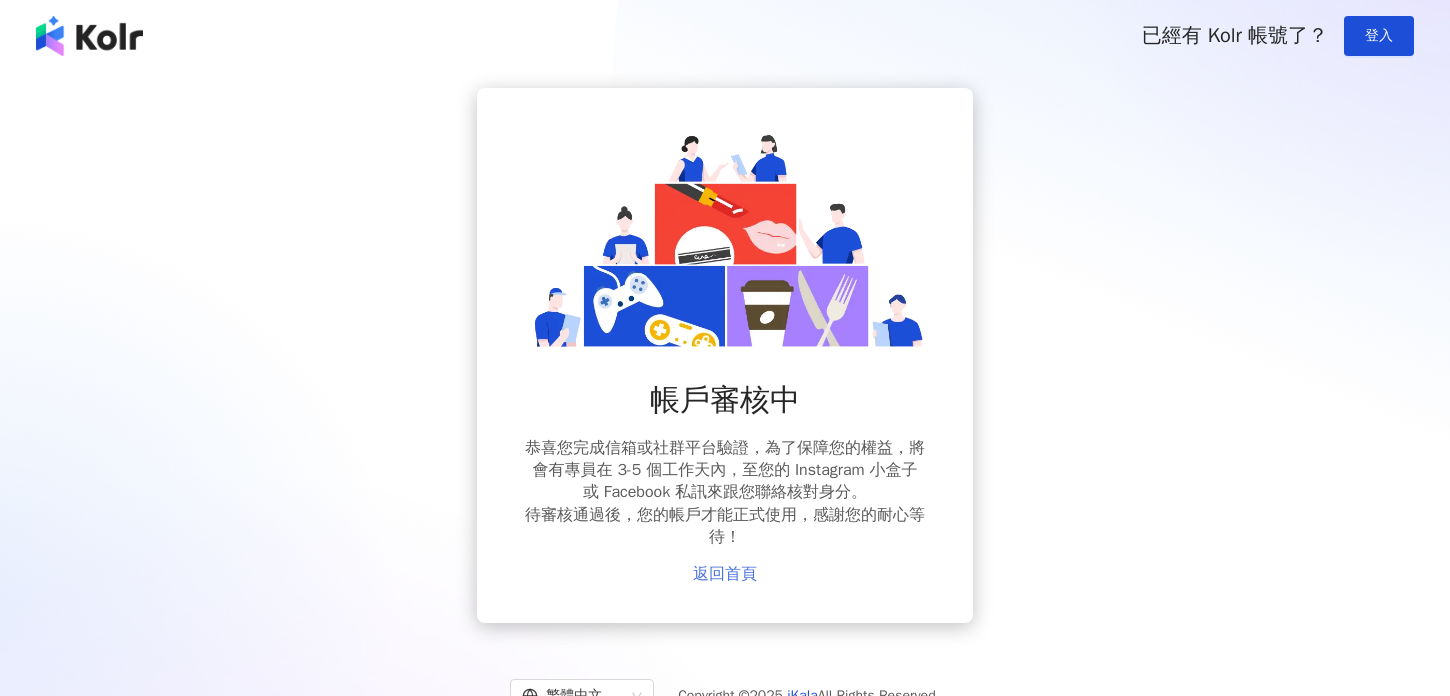 click on "返回首頁" at bounding box center [725, 574] 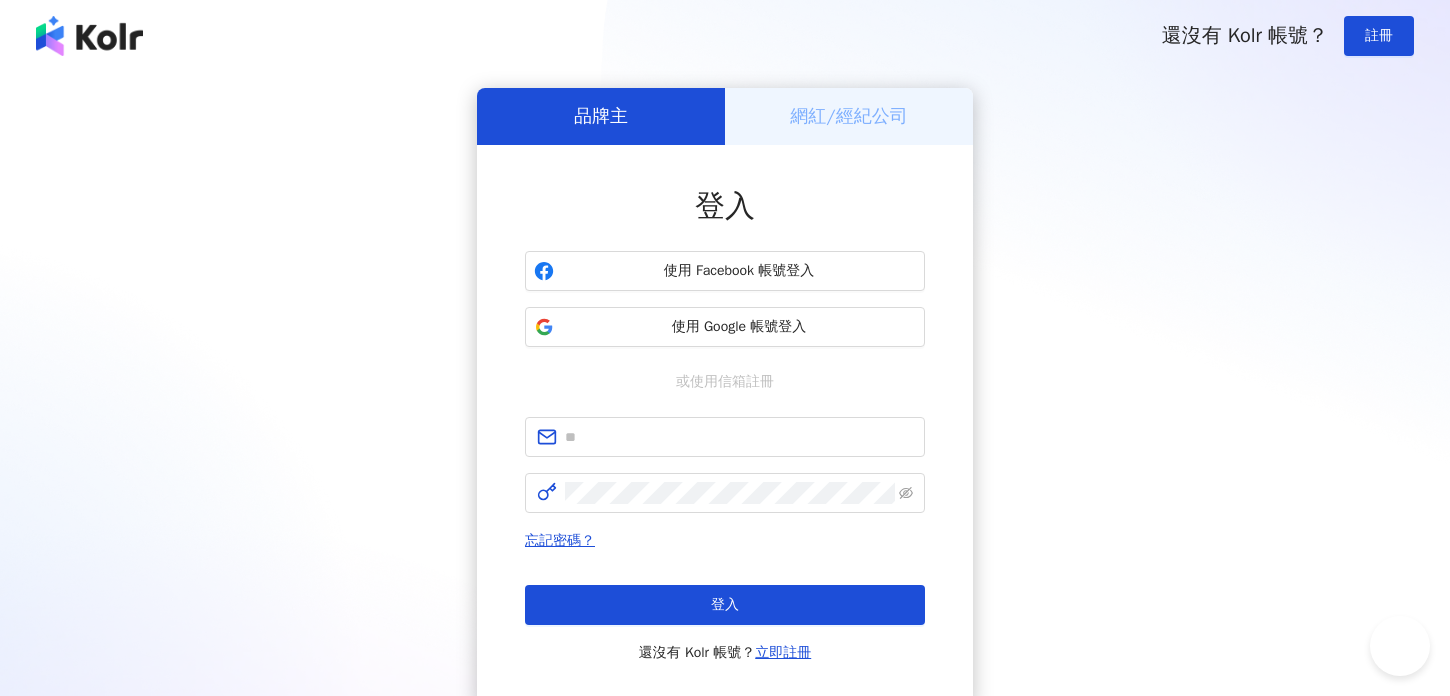 scroll, scrollTop: 0, scrollLeft: 0, axis: both 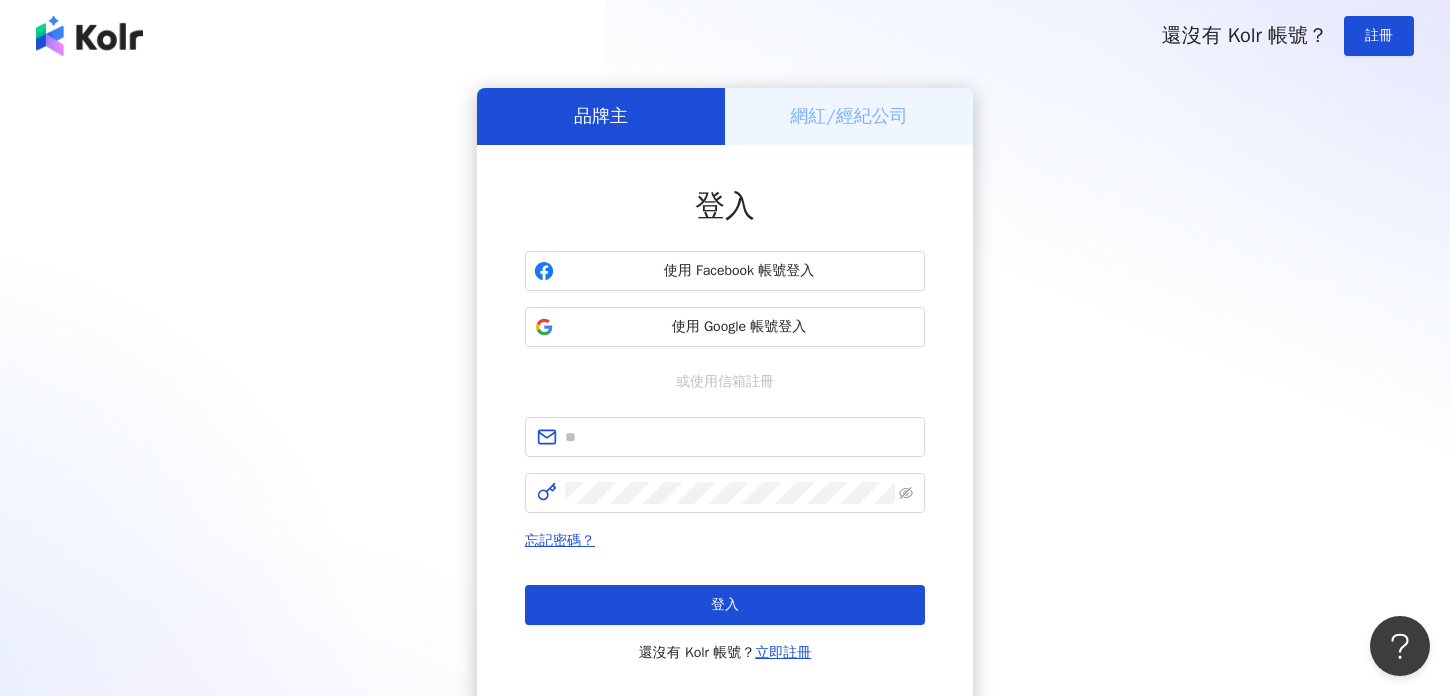 click on "網紅/經紀公司" at bounding box center [849, 116] 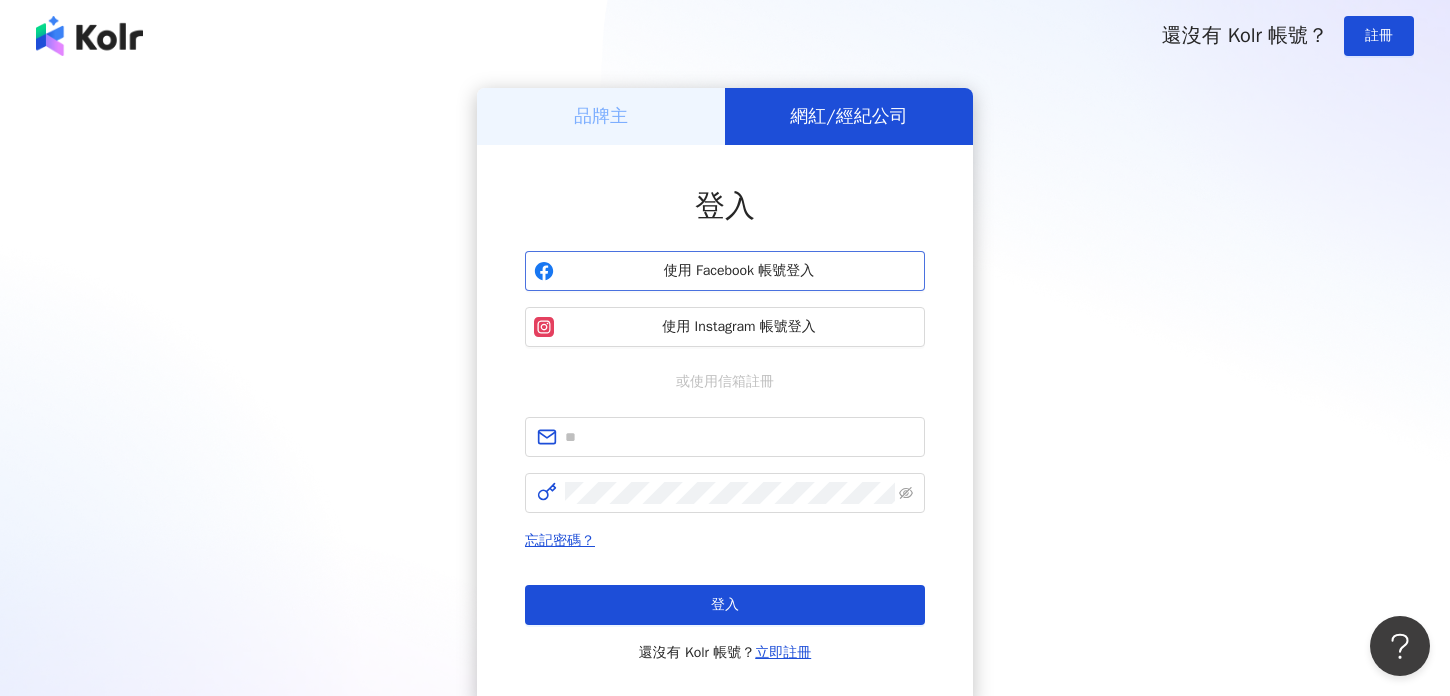 click on "使用 Facebook 帳號登入" at bounding box center (739, 271) 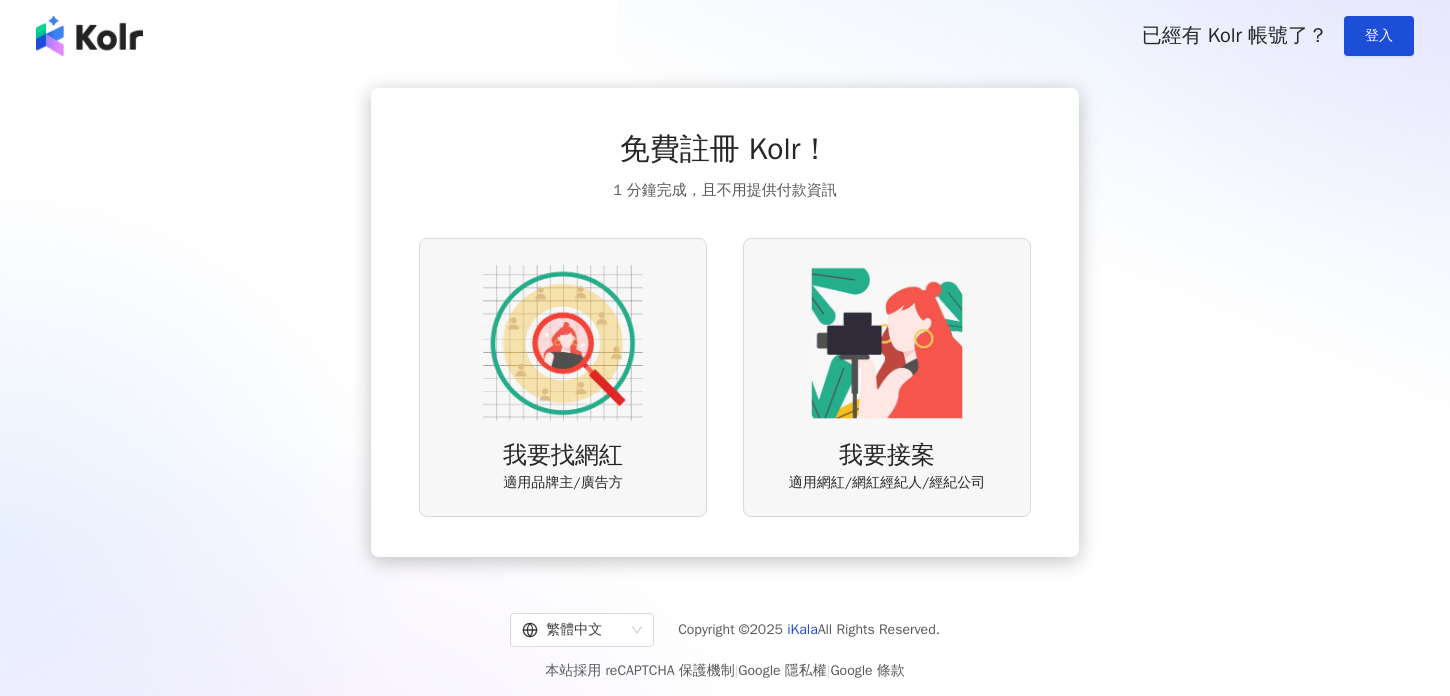 scroll, scrollTop: 0, scrollLeft: 0, axis: both 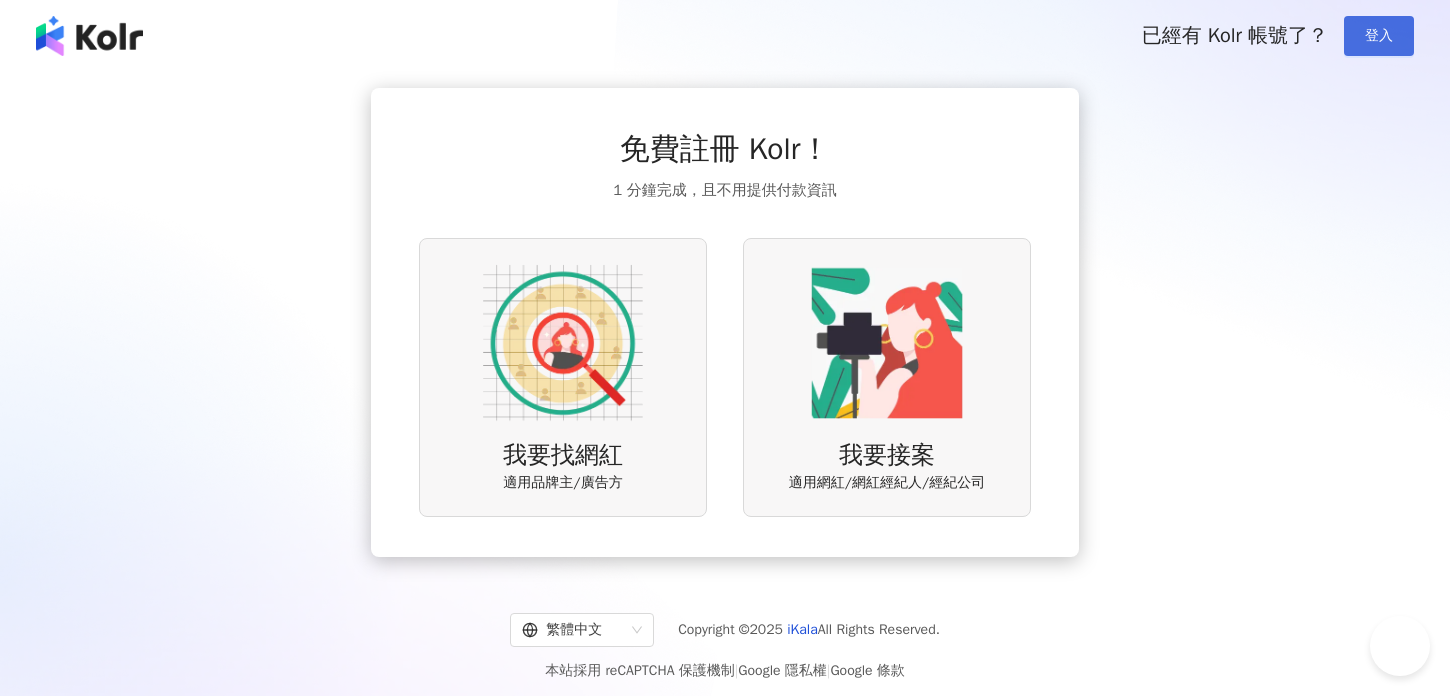 click on "登入" at bounding box center [1379, 36] 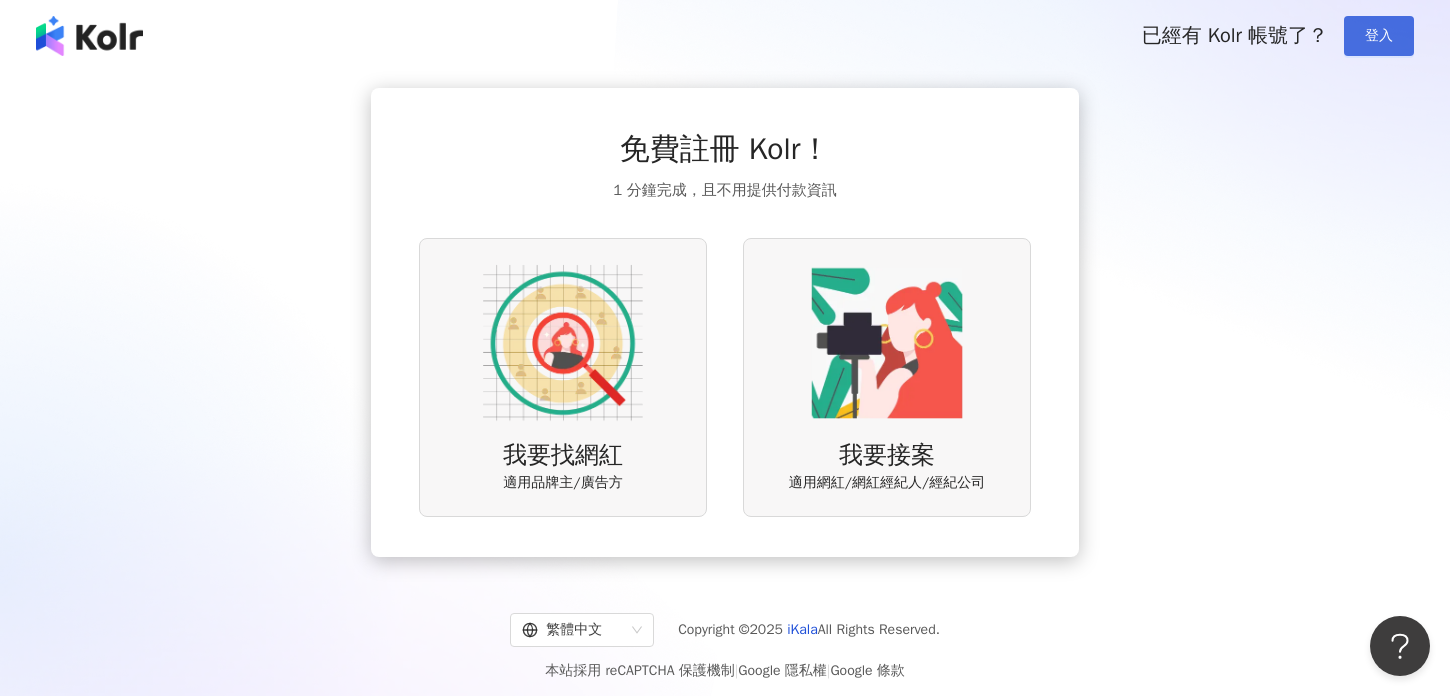 scroll, scrollTop: 0, scrollLeft: 0, axis: both 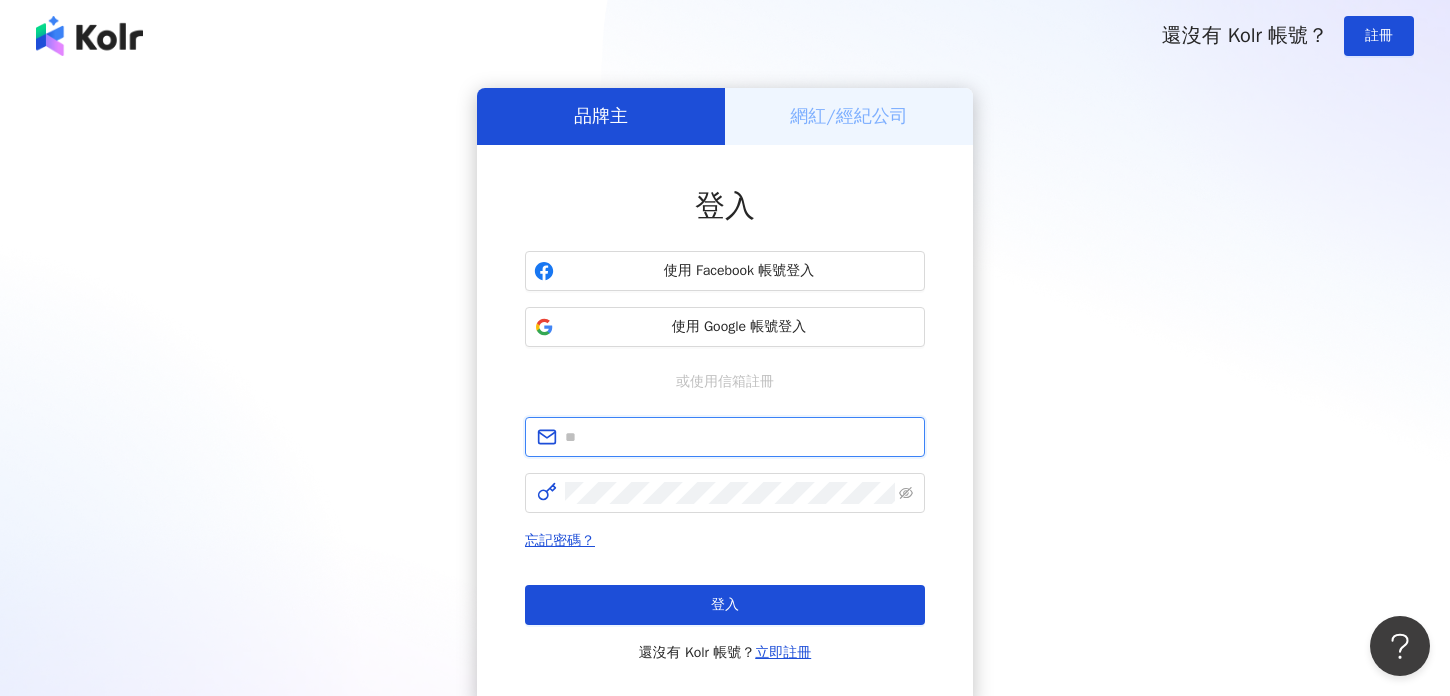 click at bounding box center (739, 437) 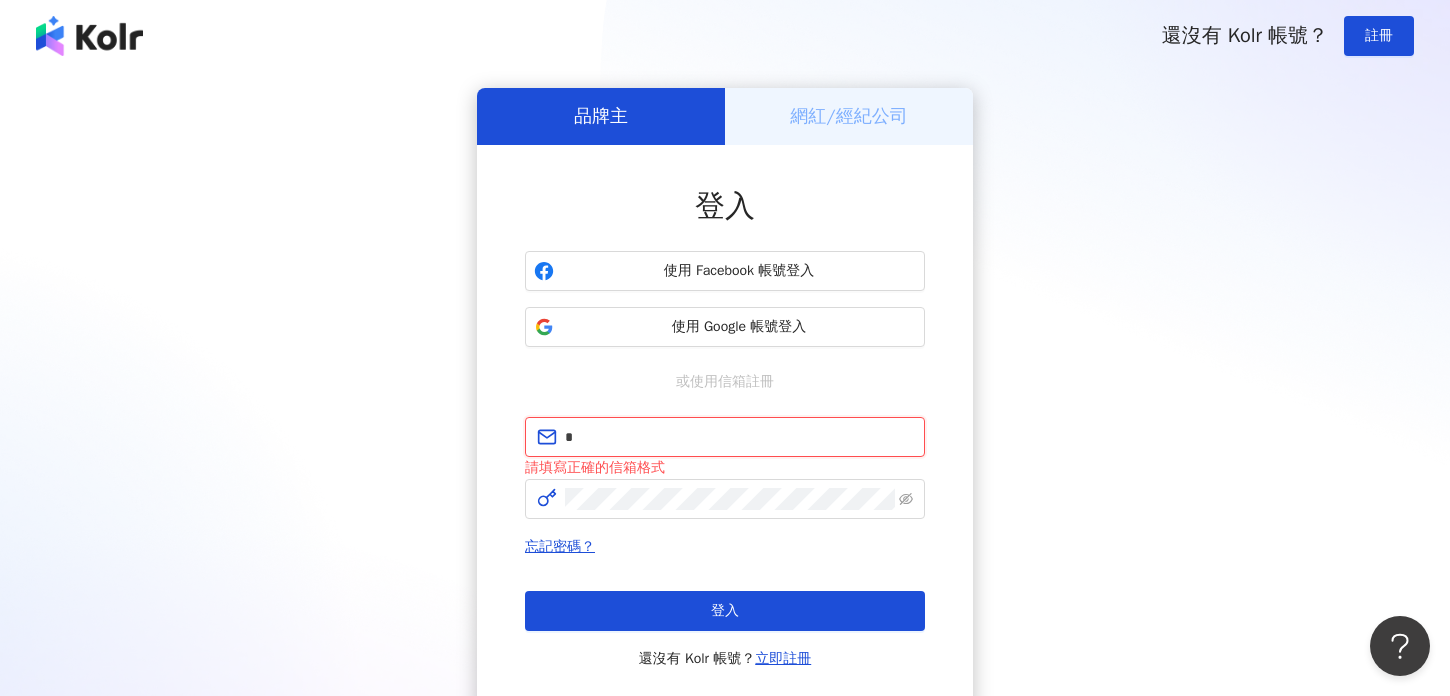 type on "**********" 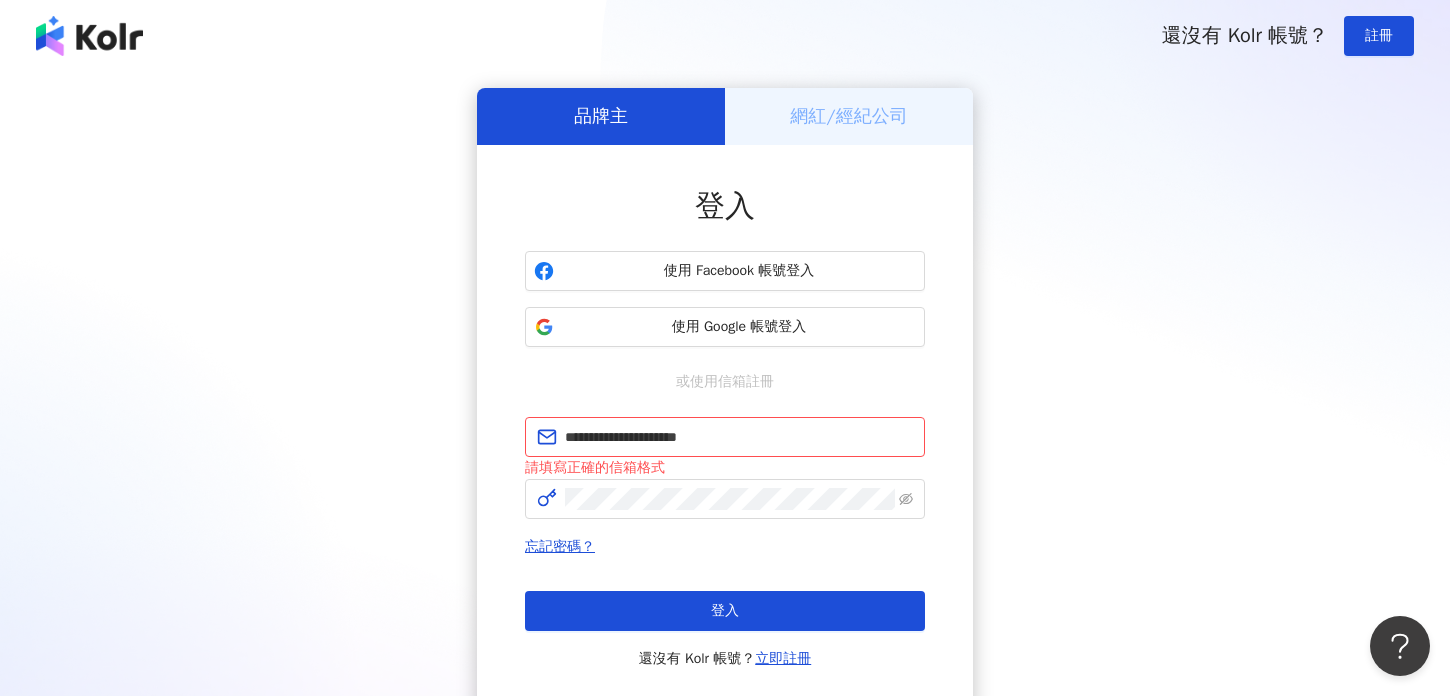 click on "忘記密碼？ 登入 還沒有 Kolr 帳號？ 立即註冊" at bounding box center (725, 603) 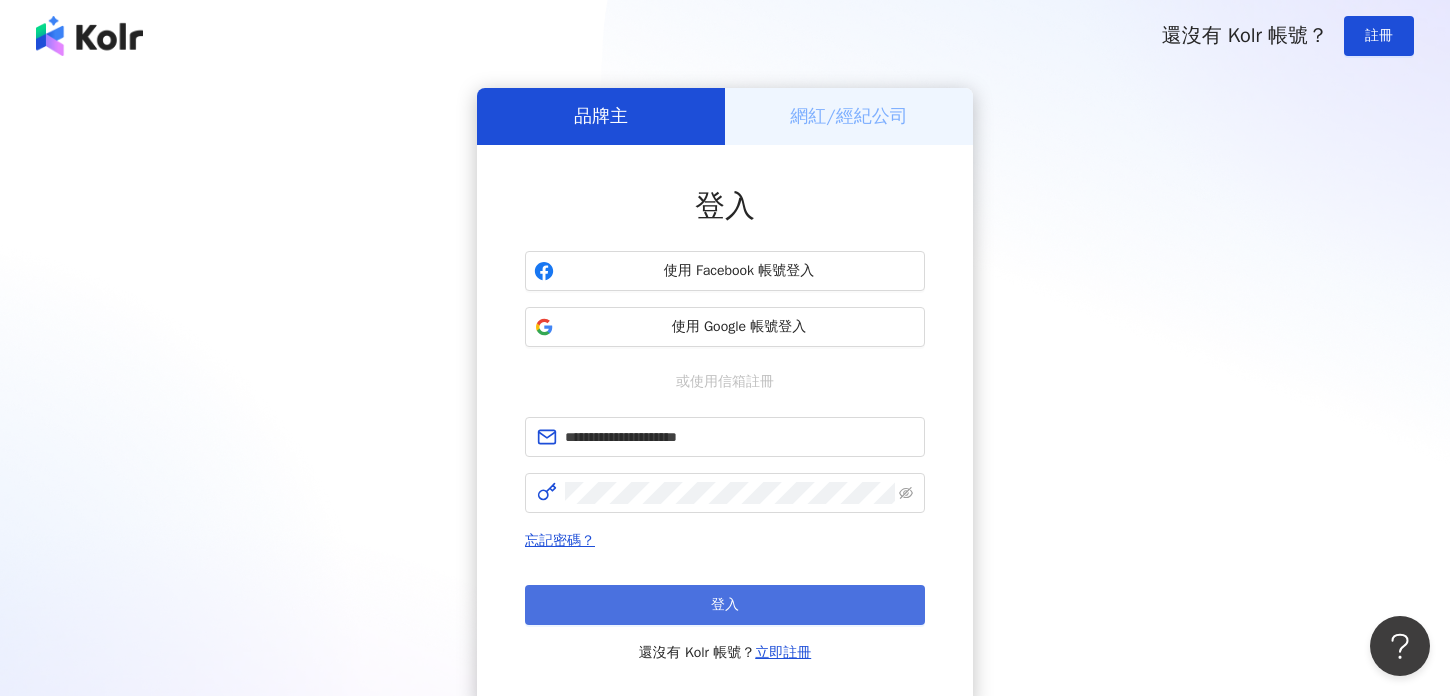 click on "登入" at bounding box center (725, 605) 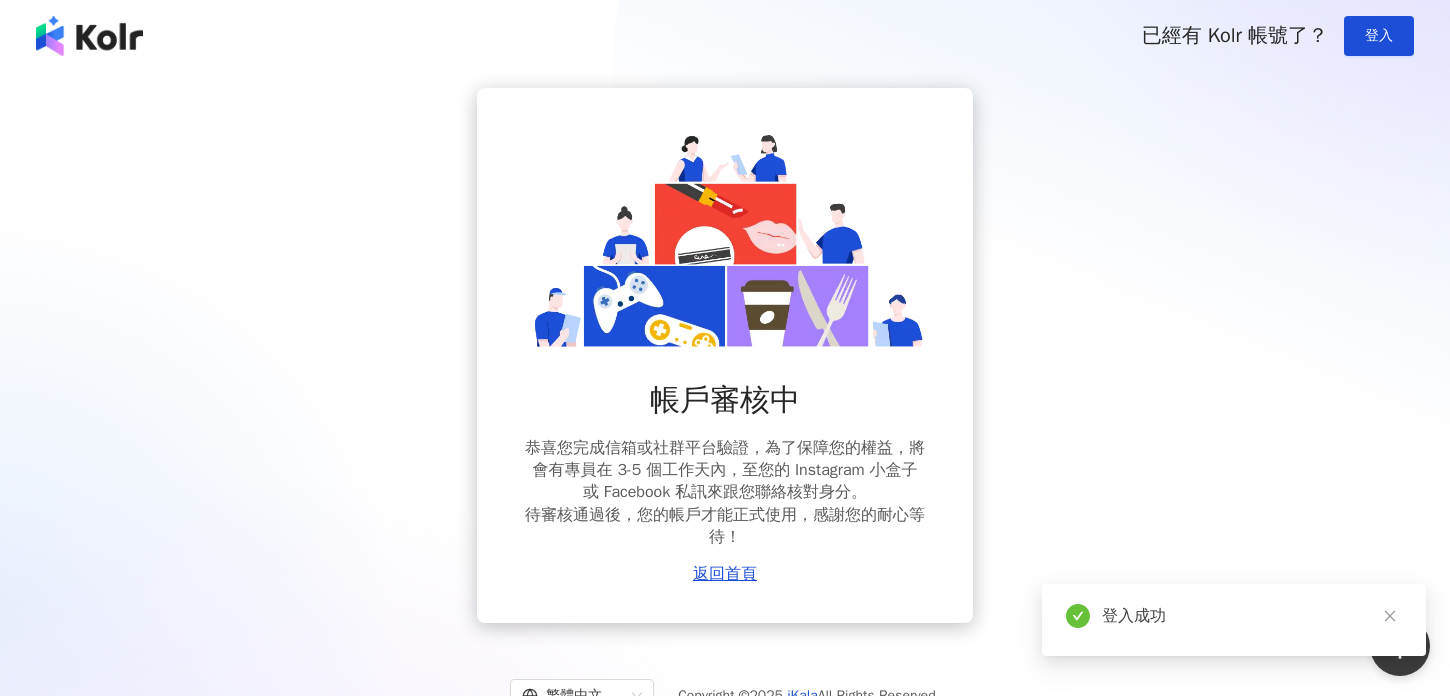 click on "帳戶審核中 恭喜您完成信箱或社群平台驗證，為了保障您的權益，將會有專員在 3-5 個工作天內，至您的 Instagram 小盒子或 Facebook 私訊來跟您聯絡核對身分。
待審核通過後，您的帳戶才能正式使用，感謝您的耐心等待！ 返回首頁" at bounding box center [725, 355] 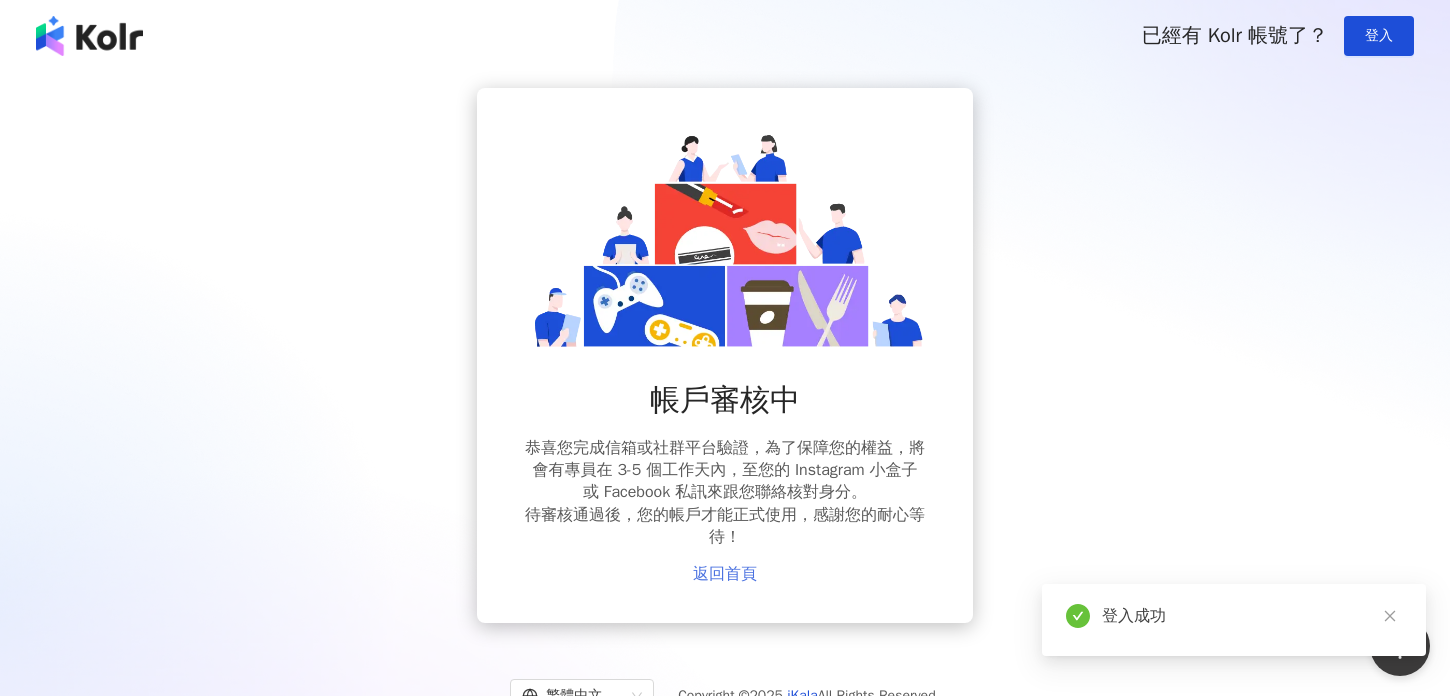 click on "返回首頁" at bounding box center (725, 574) 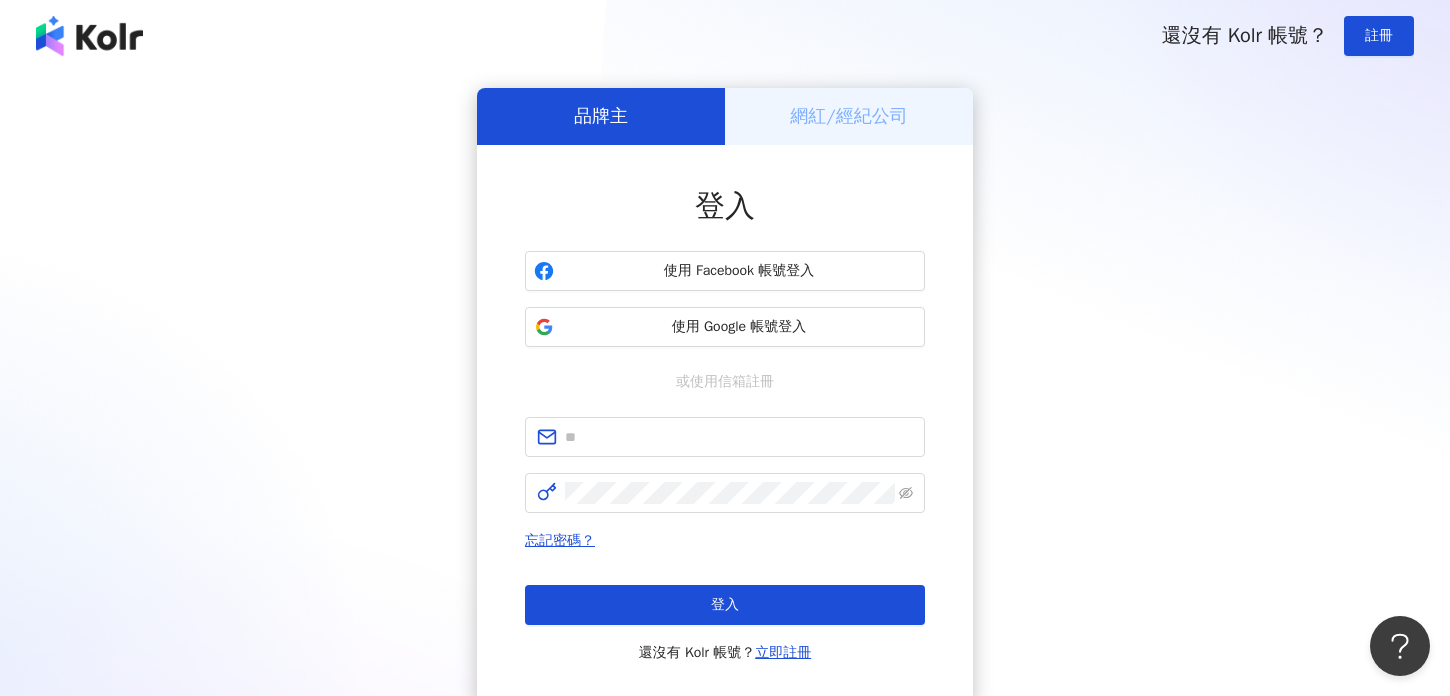 click on "網紅/經紀公司" at bounding box center [849, 116] 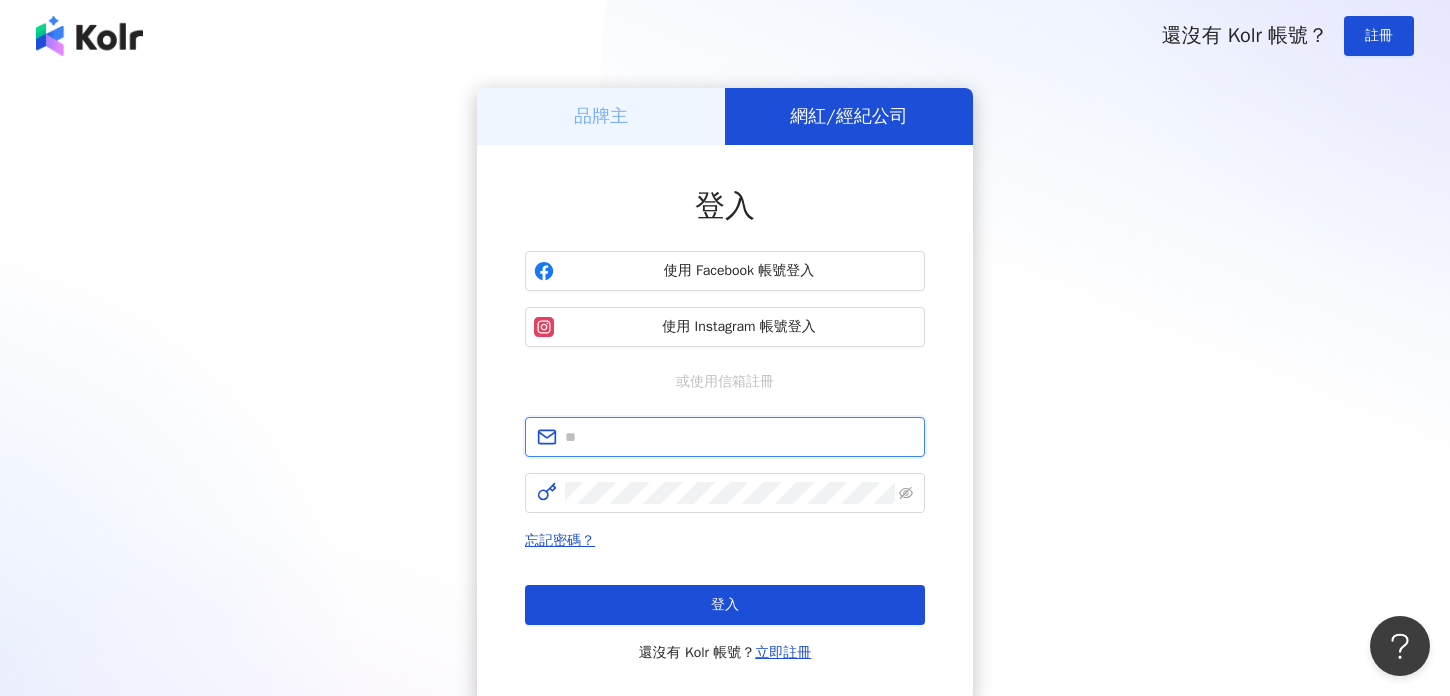 click at bounding box center (739, 437) 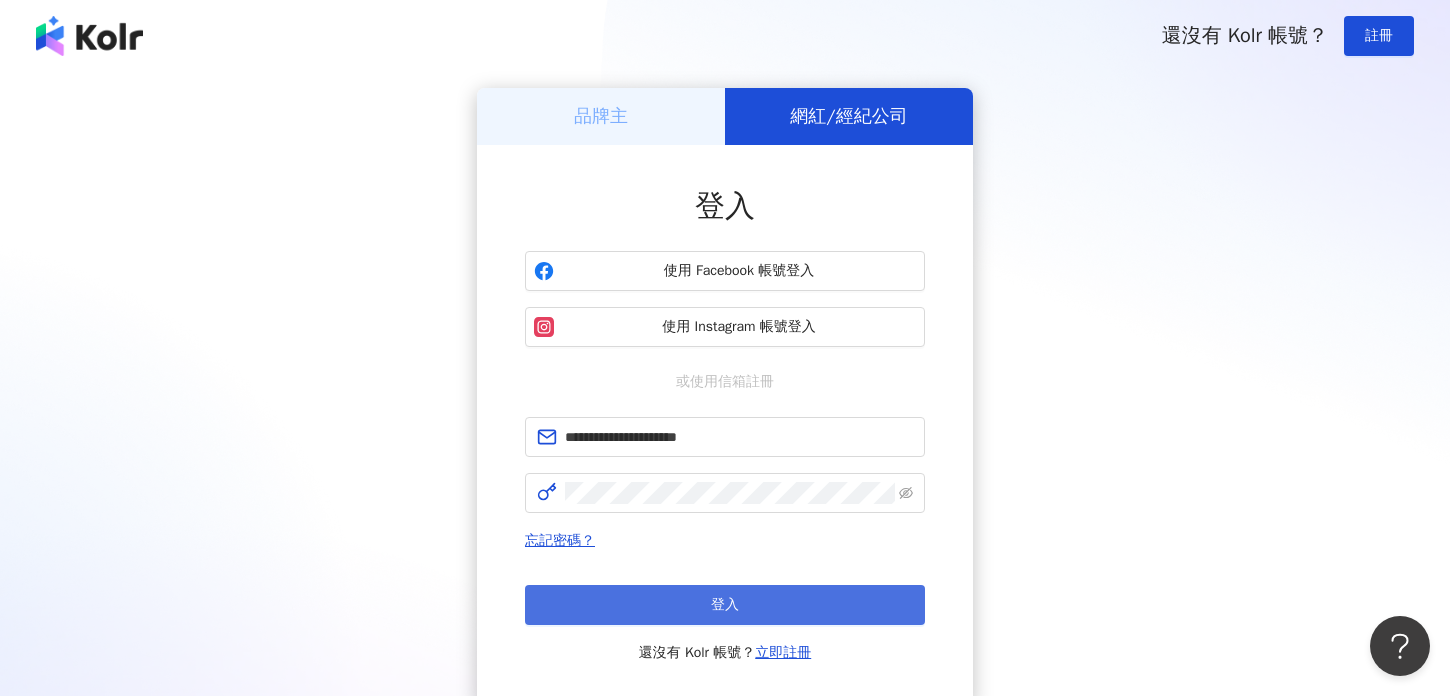 click on "登入" at bounding box center [725, 605] 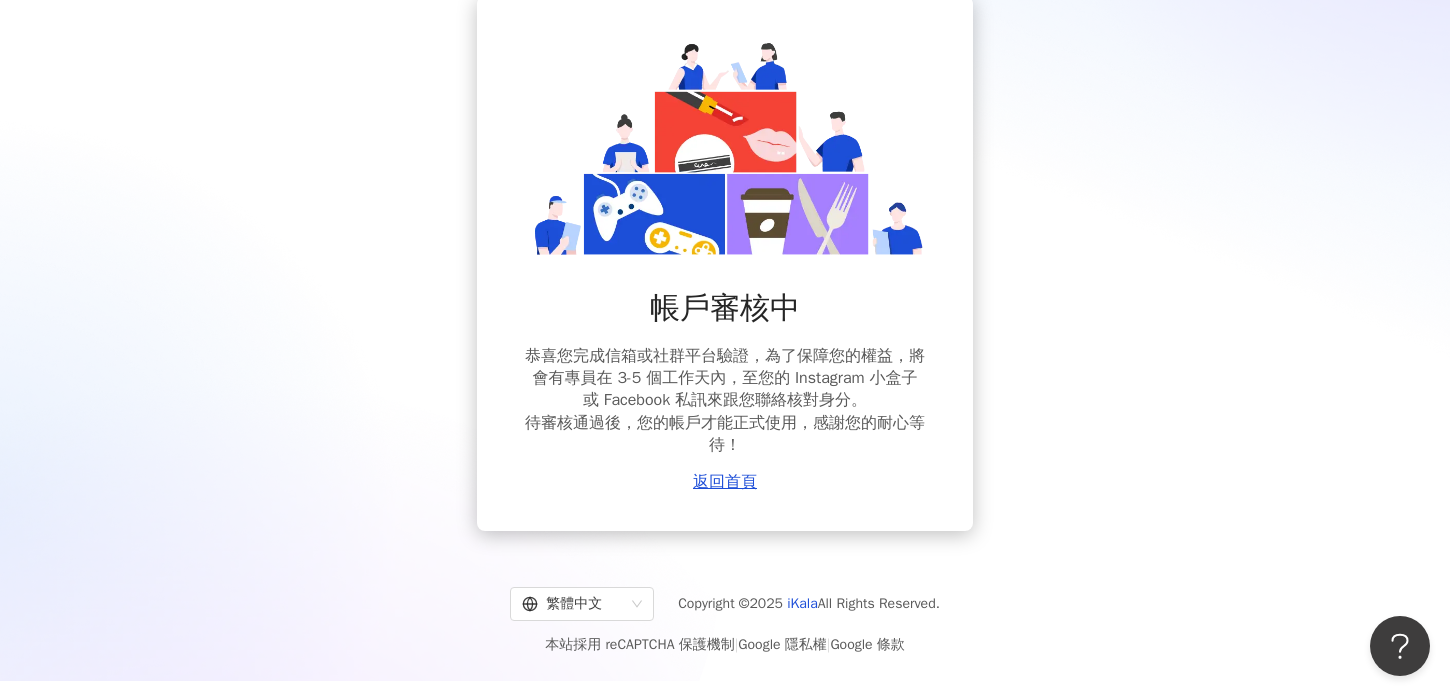 scroll, scrollTop: 0, scrollLeft: 0, axis: both 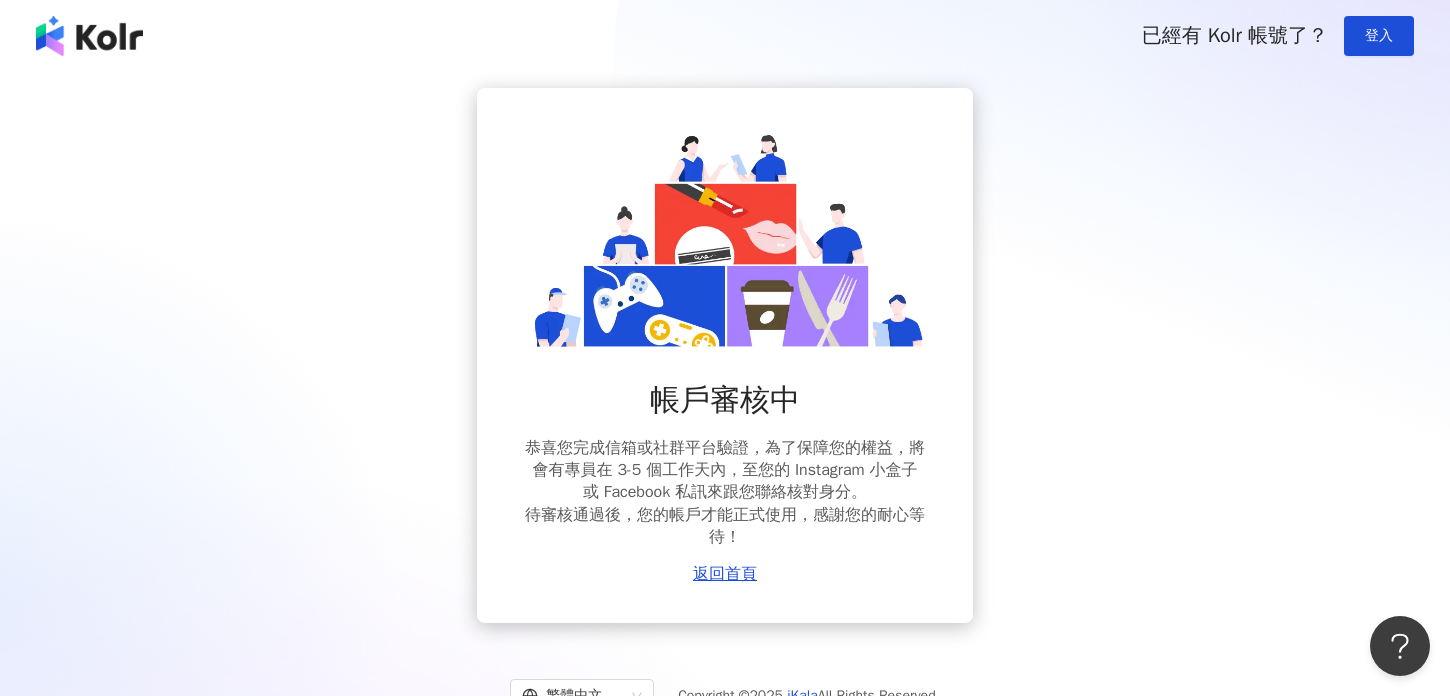 click on "帳戶審核中 恭喜您完成信箱或社群平台驗證，為了保障您的權益，將會有專員在 3-5 個工作天內，至您的 Instagram 小盒子或 Facebook 私訊來跟您聯絡核對身分。
待審核通過後，您的帳戶才能正式使用，感謝您的耐心等待！ 返回首頁" at bounding box center (725, 355) 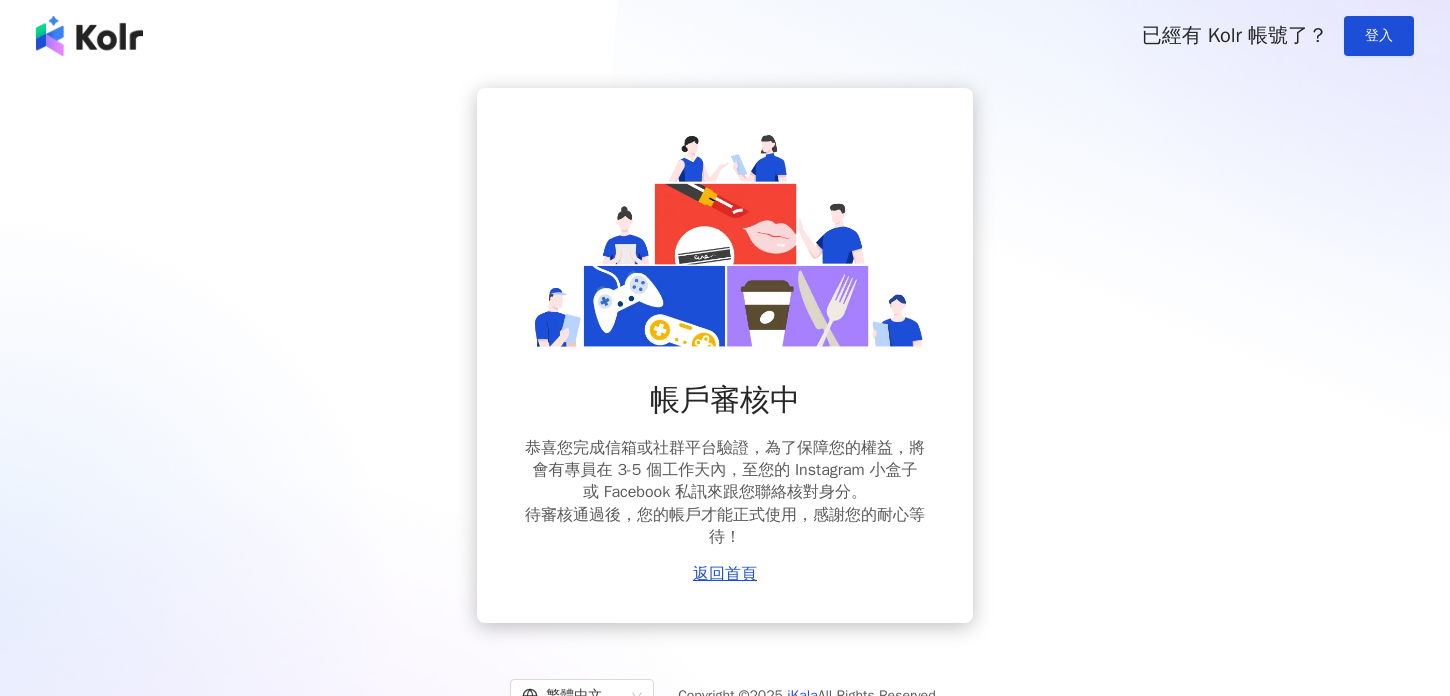 scroll, scrollTop: 0, scrollLeft: 0, axis: both 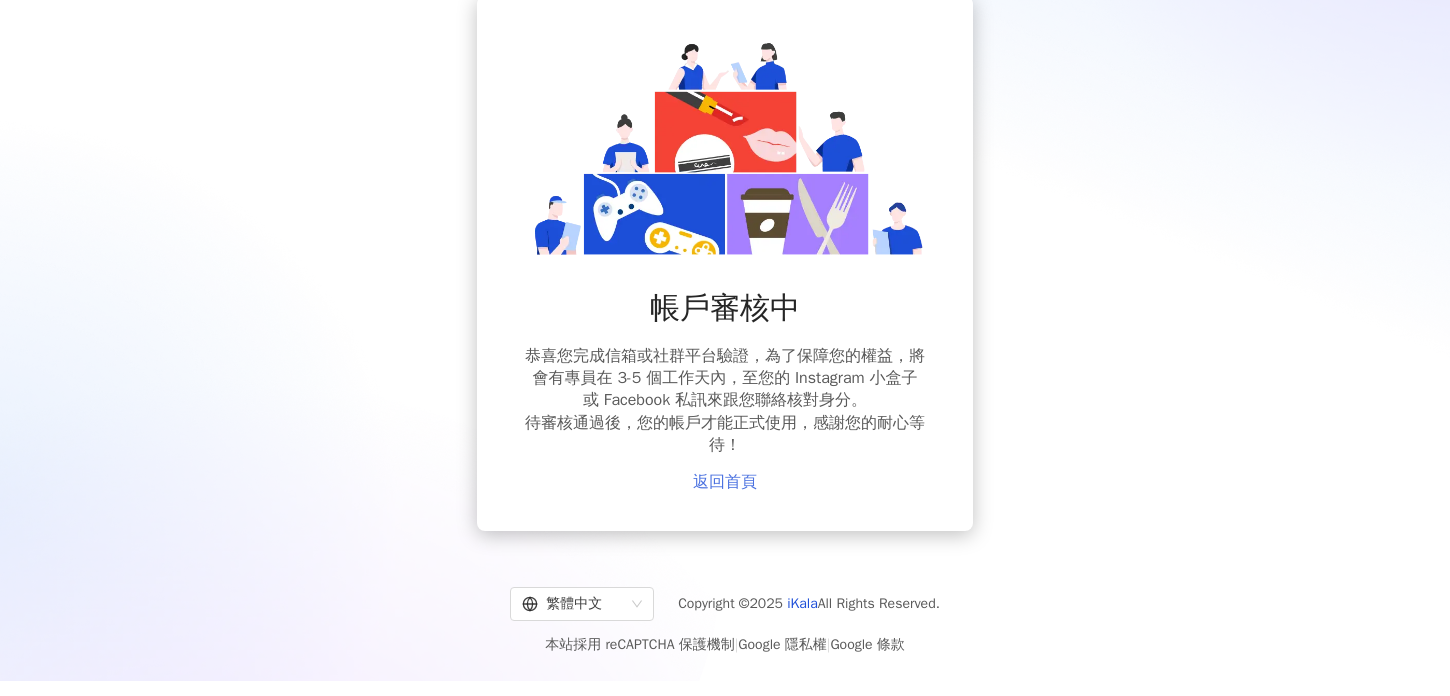 click on "返回首頁" at bounding box center (725, 482) 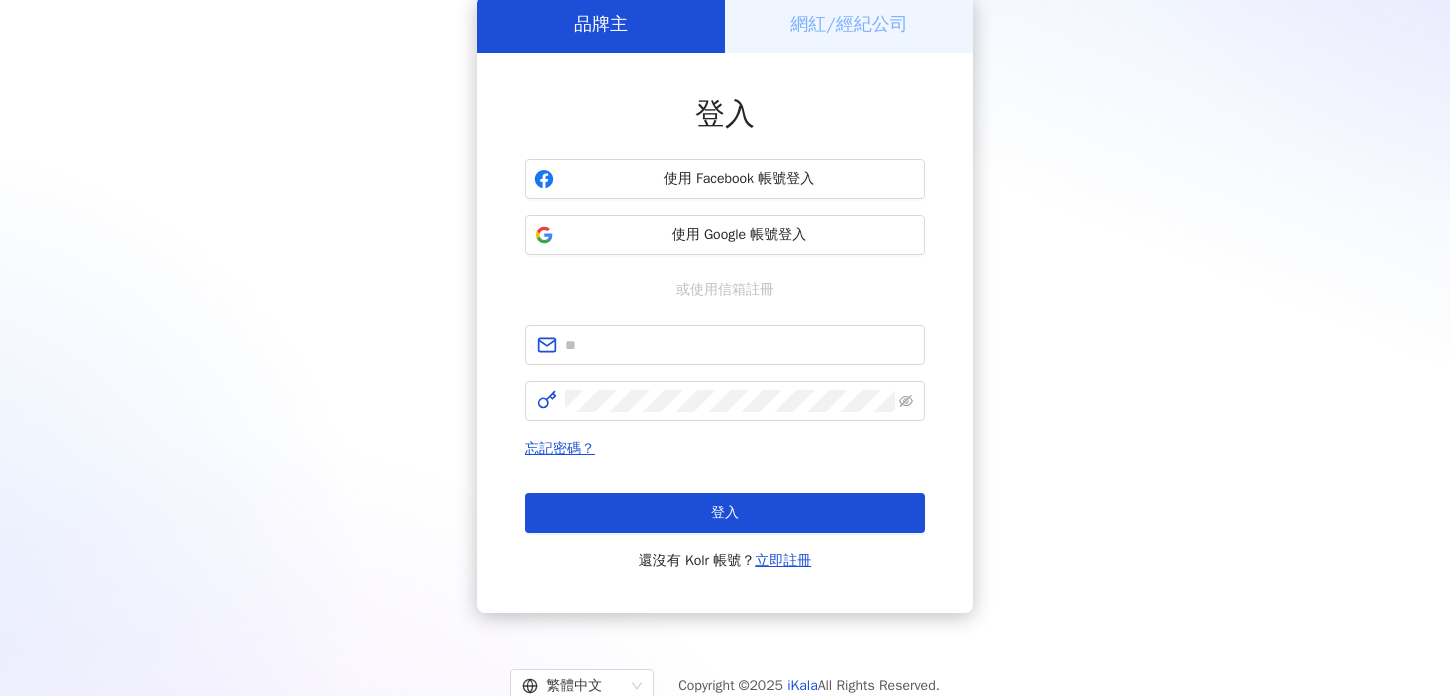 scroll, scrollTop: 0, scrollLeft: 0, axis: both 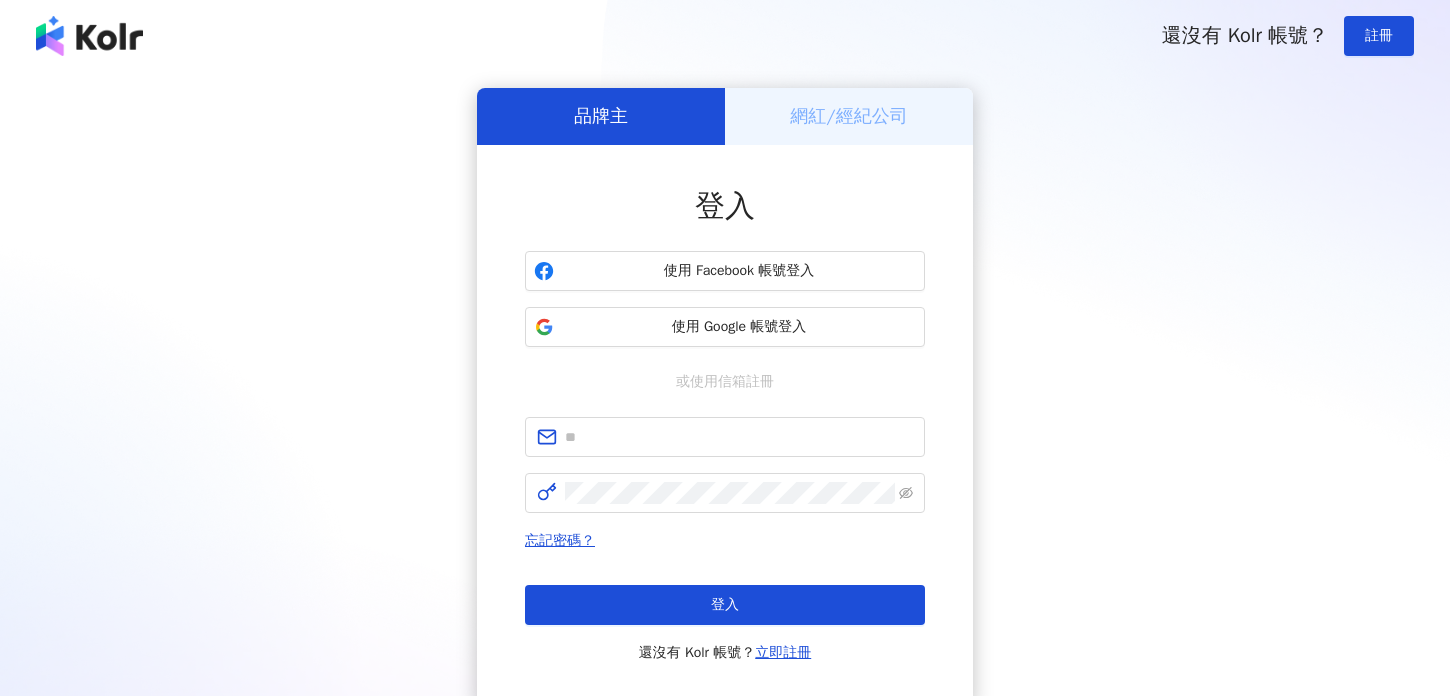click on "網紅/經紀公司" at bounding box center (848, 116) 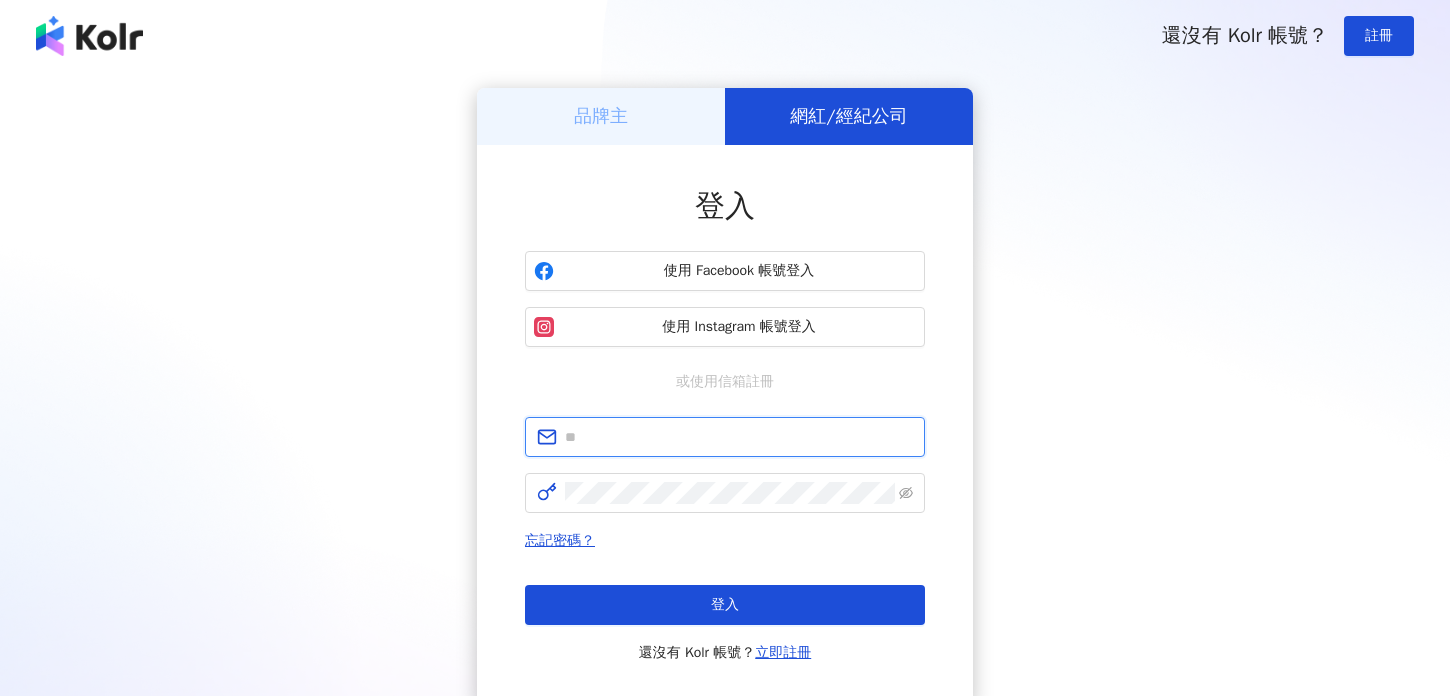 click at bounding box center [739, 437] 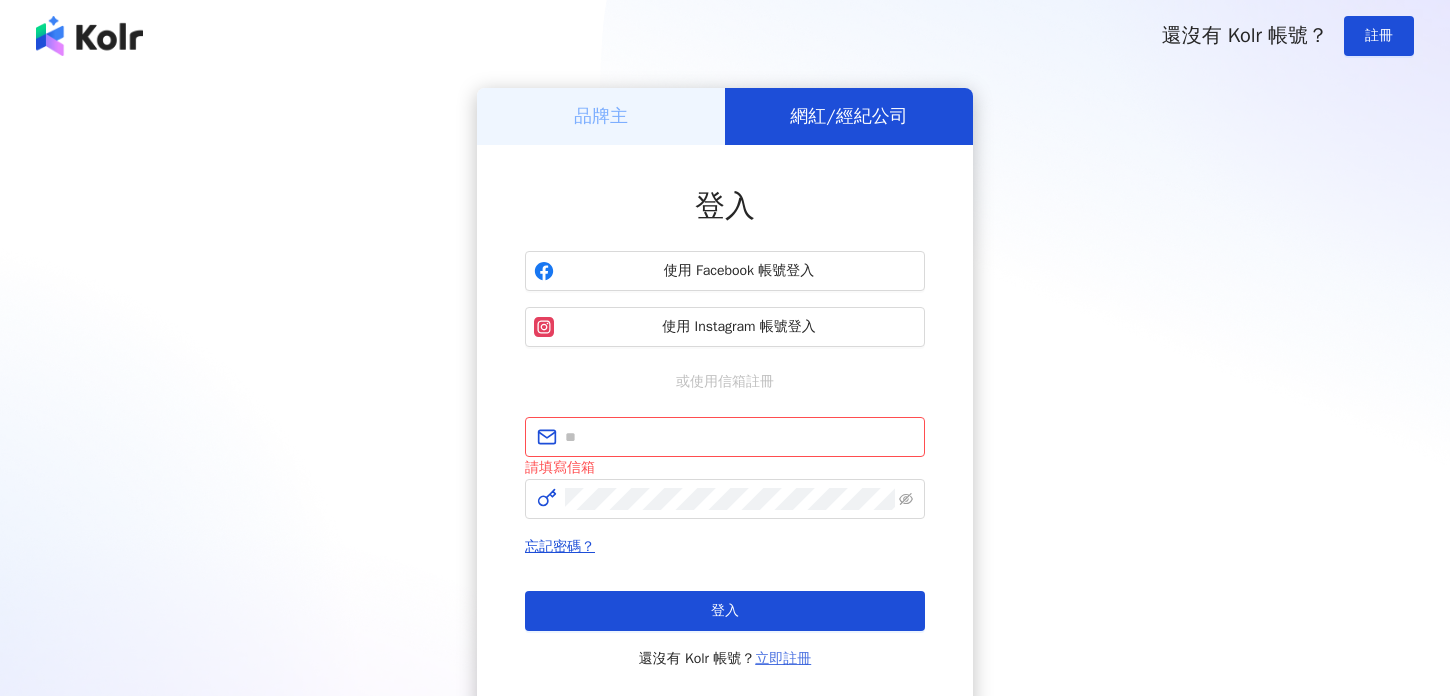click on "立即註冊" at bounding box center (783, 658) 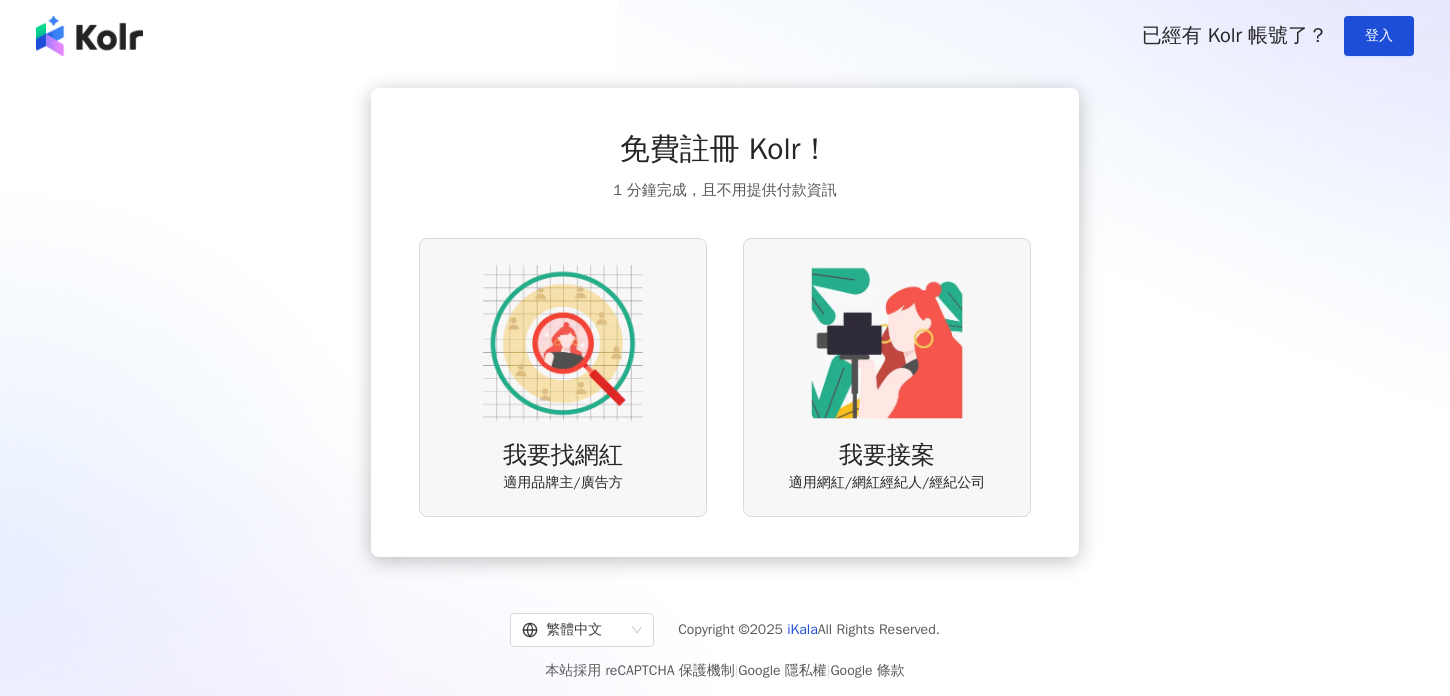 click on "我要接案 適用網紅/網紅經紀人/經紀公司" at bounding box center [887, 377] 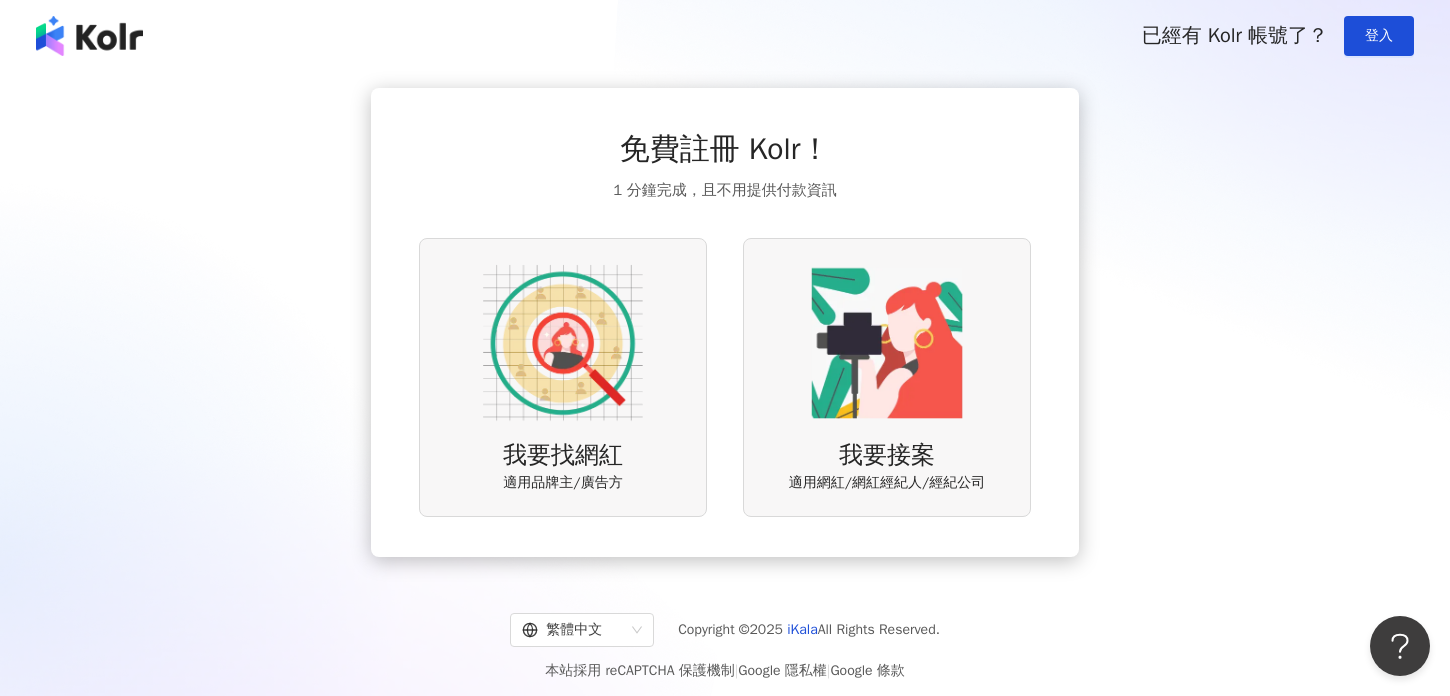 scroll, scrollTop: 0, scrollLeft: 0, axis: both 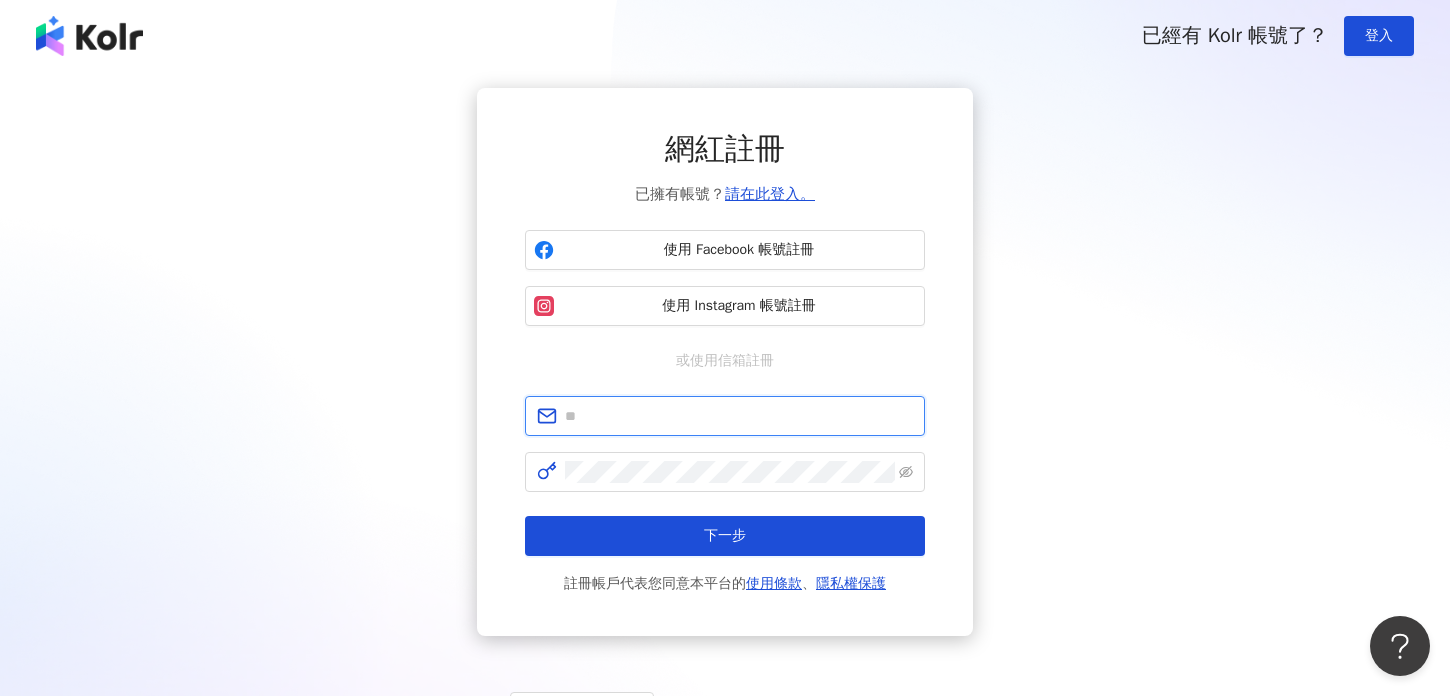 click at bounding box center (739, 416) 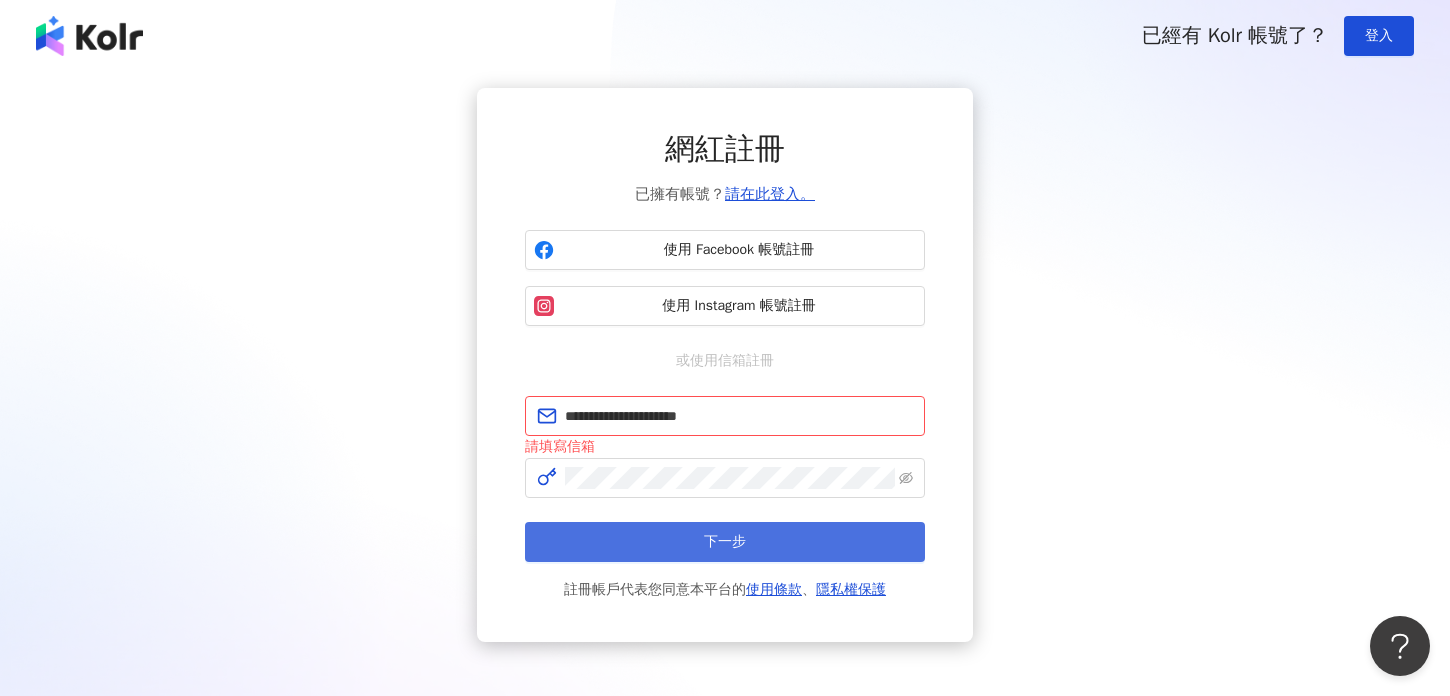click on "下一步" at bounding box center (725, 542) 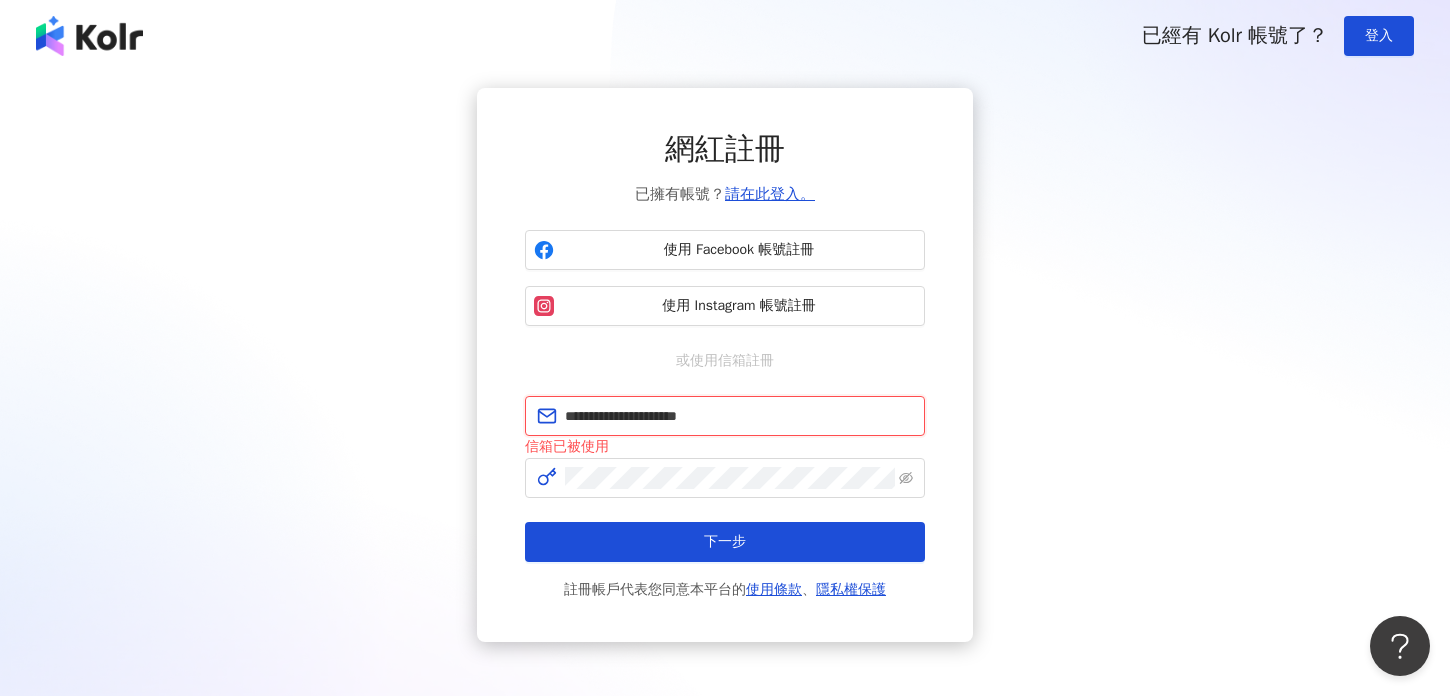 click on "**********" at bounding box center (739, 416) 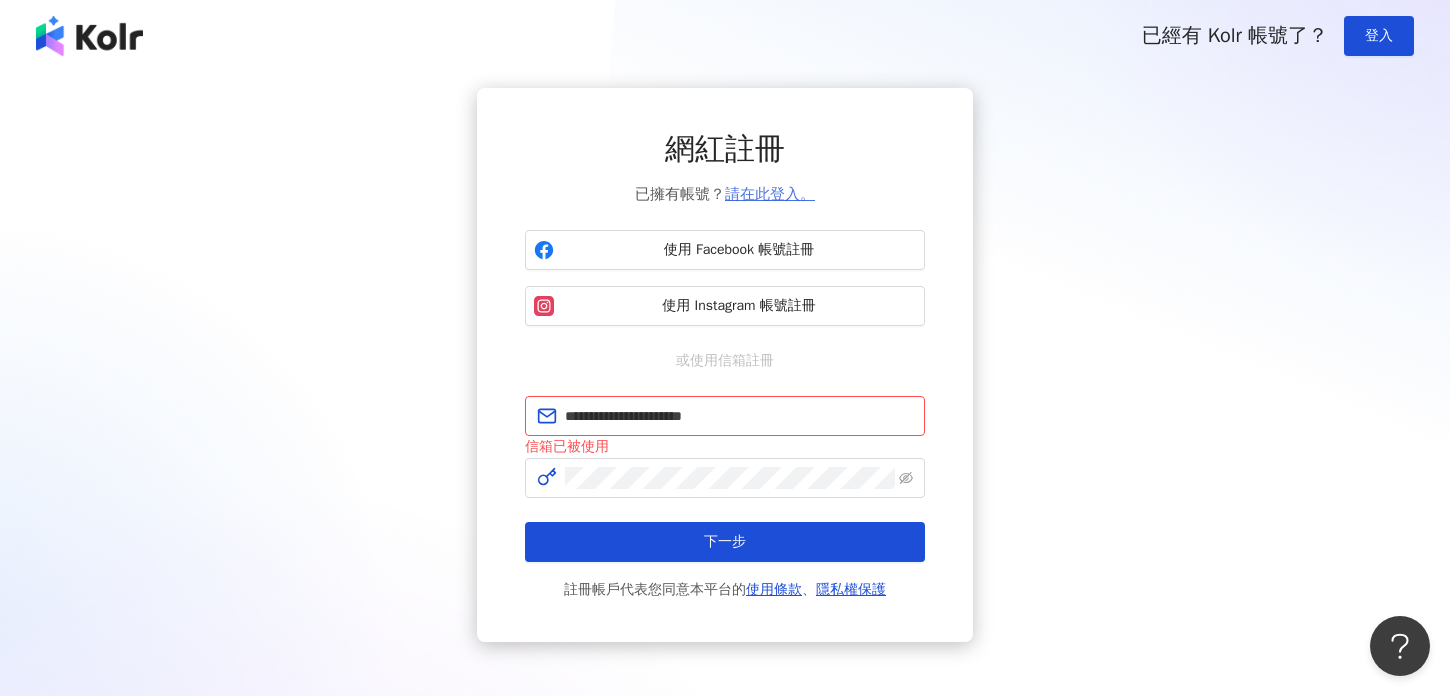 click on "請在此登入。" at bounding box center (770, 194) 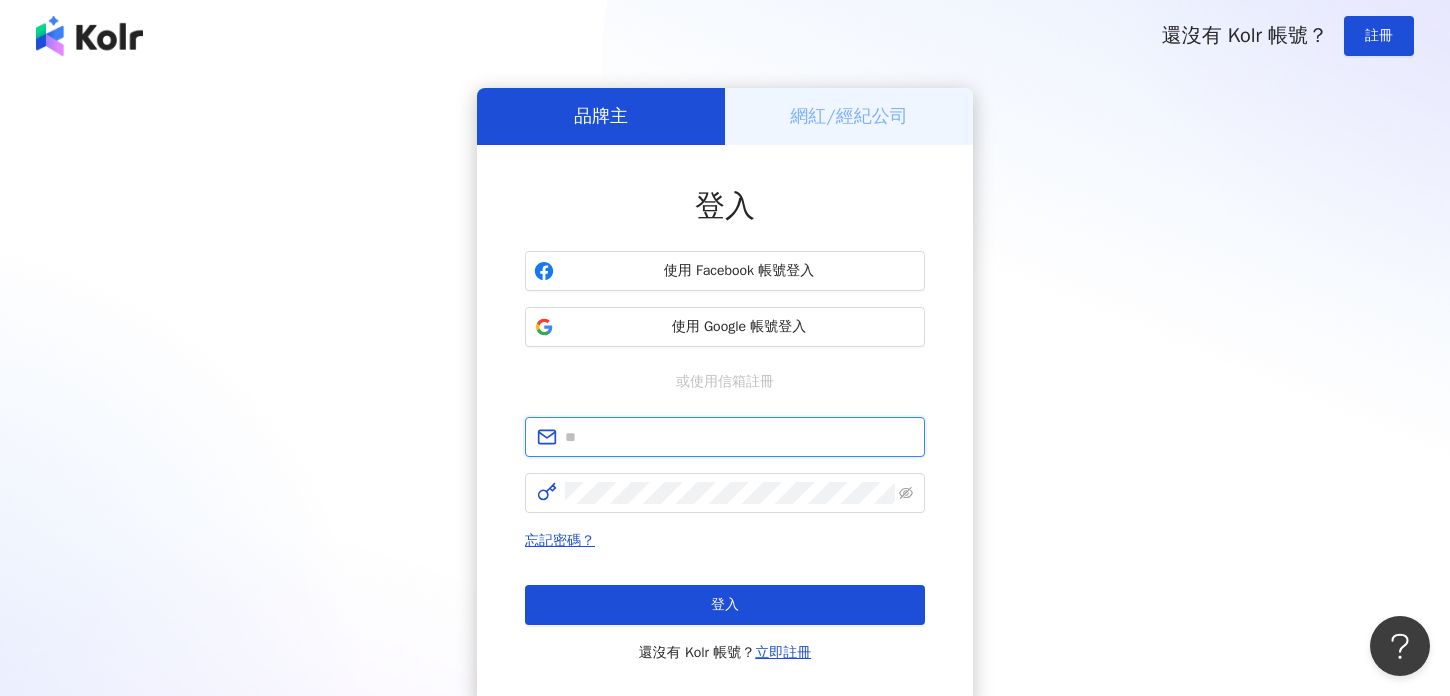 click at bounding box center [739, 437] 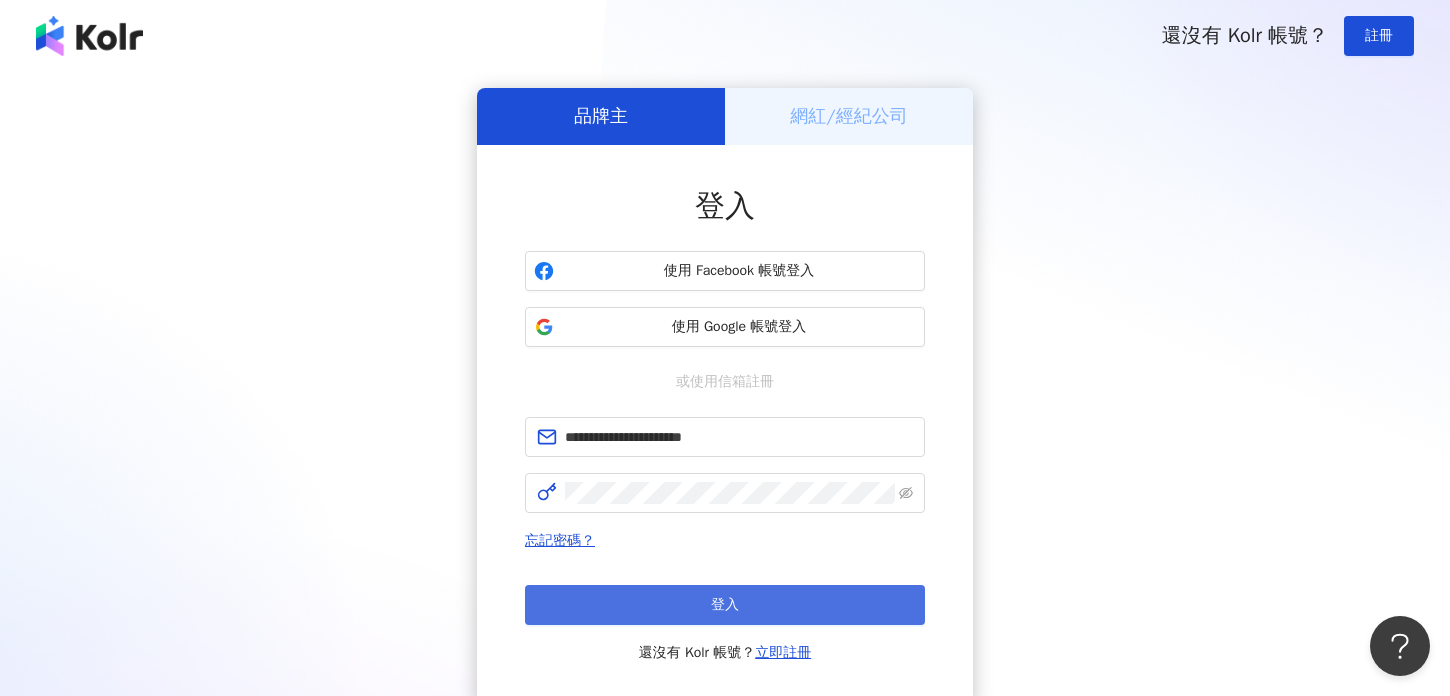 click on "登入" at bounding box center [725, 605] 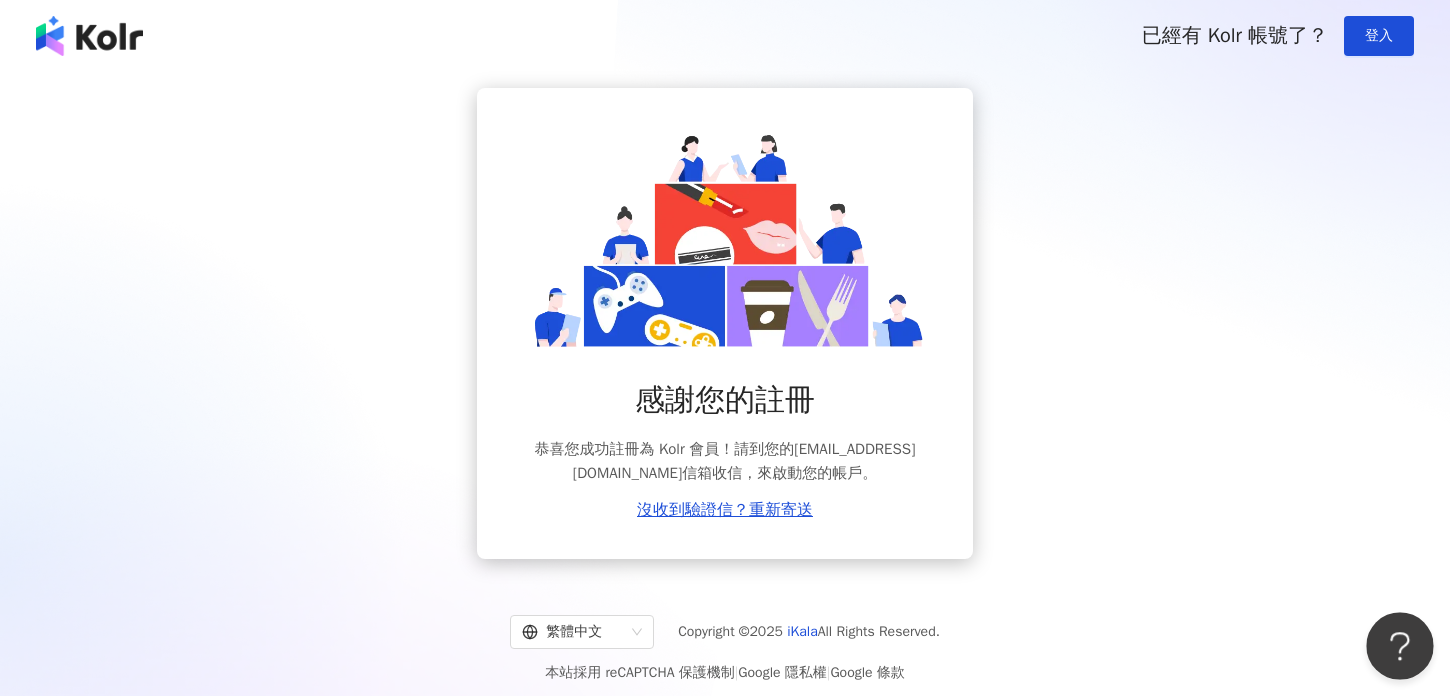 click at bounding box center [1396, 642] 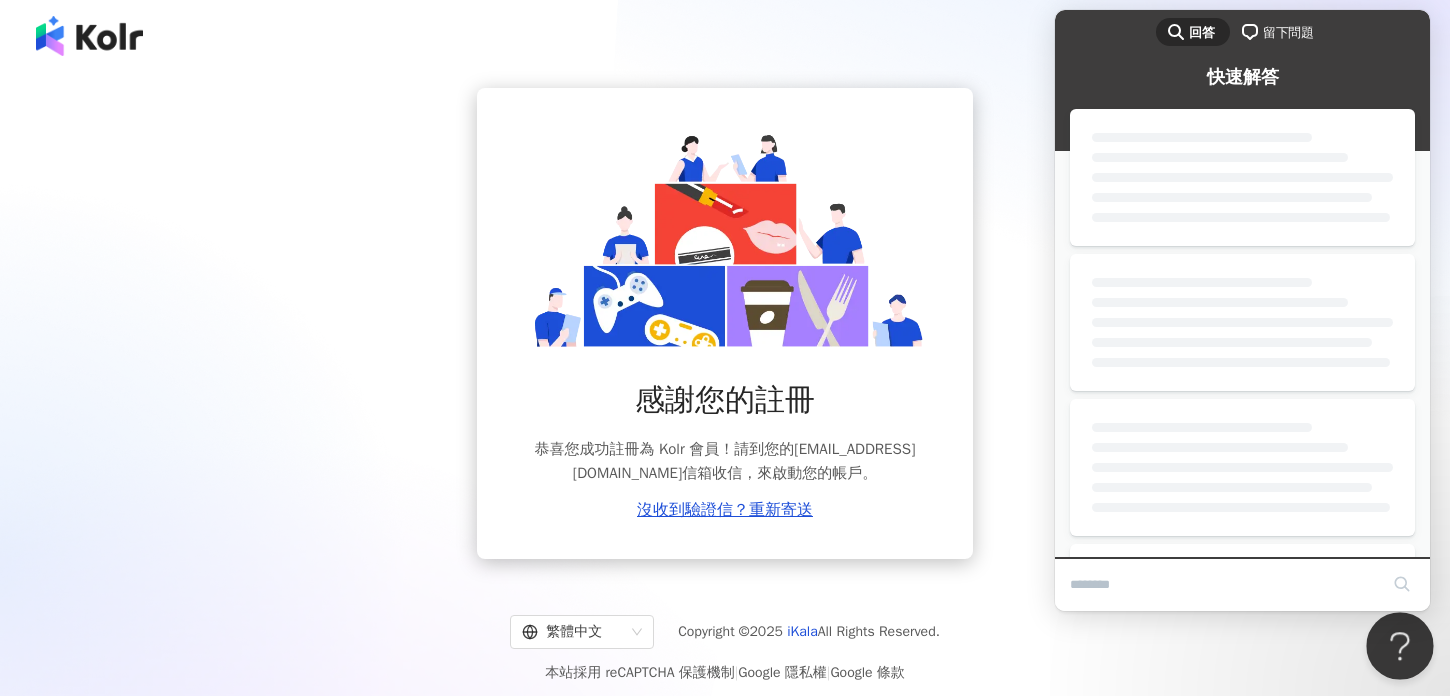 scroll, scrollTop: 0, scrollLeft: 0, axis: both 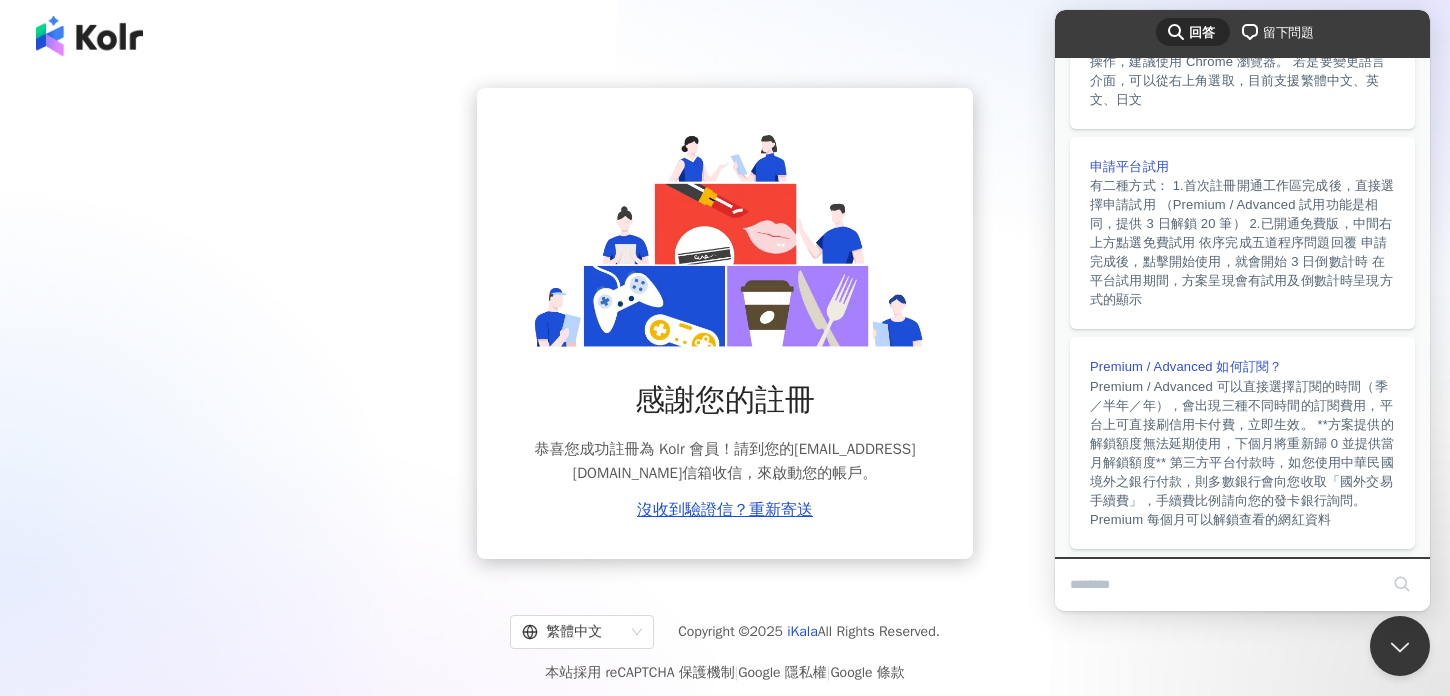 click on "留下問題" at bounding box center (1288, 33) 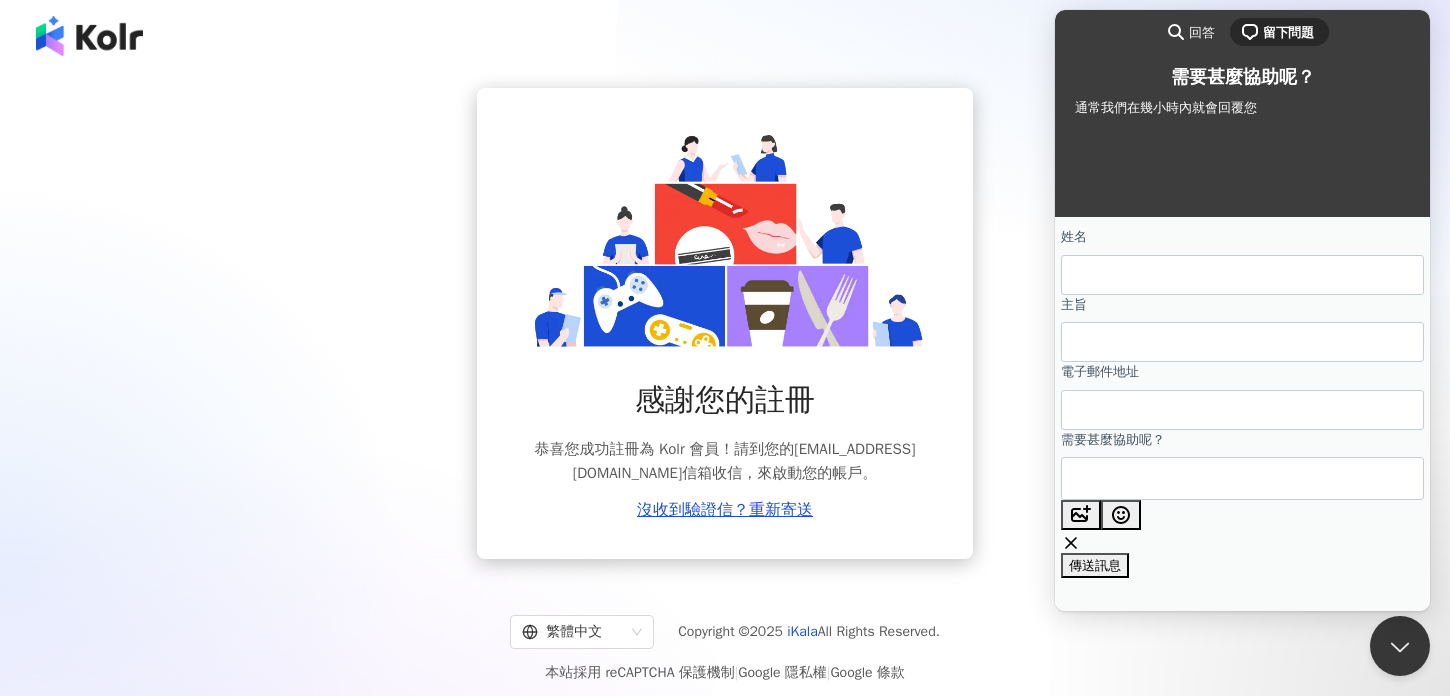 scroll, scrollTop: 24, scrollLeft: 0, axis: vertical 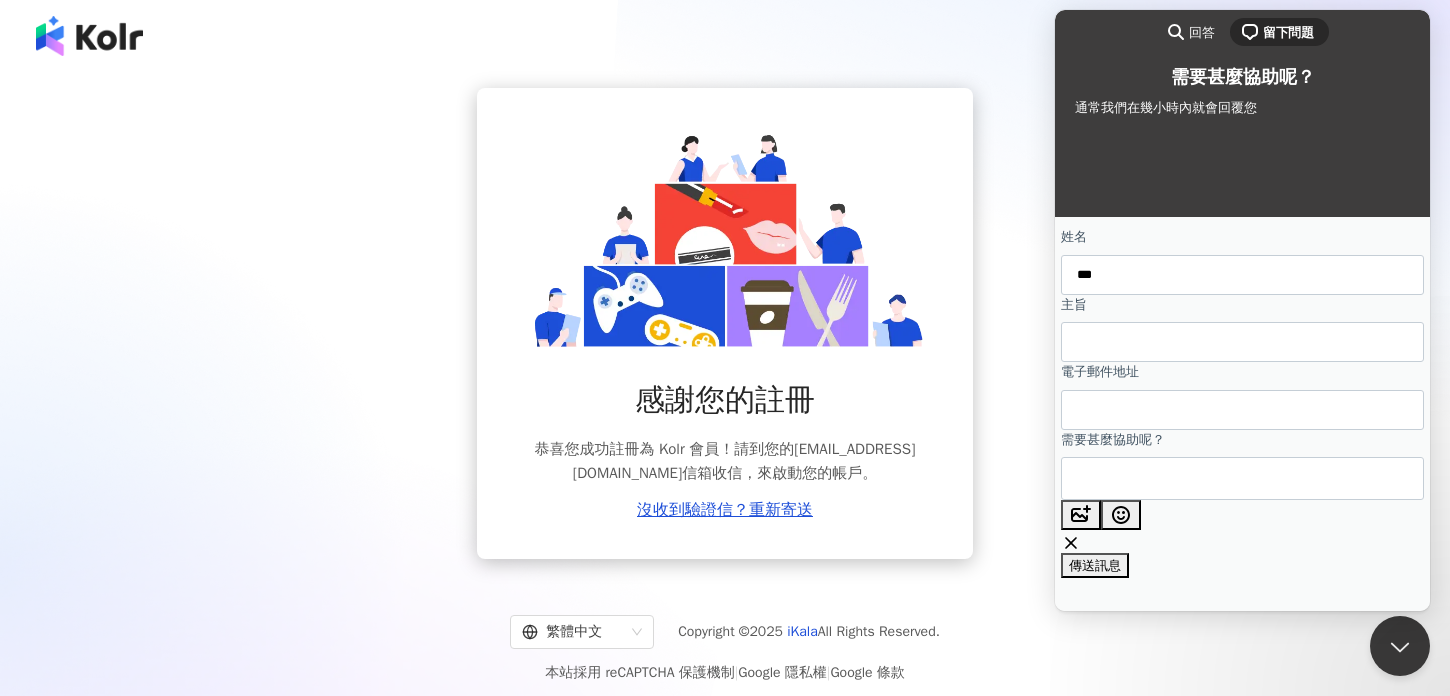 click on "主旨" at bounding box center [1242, 342] 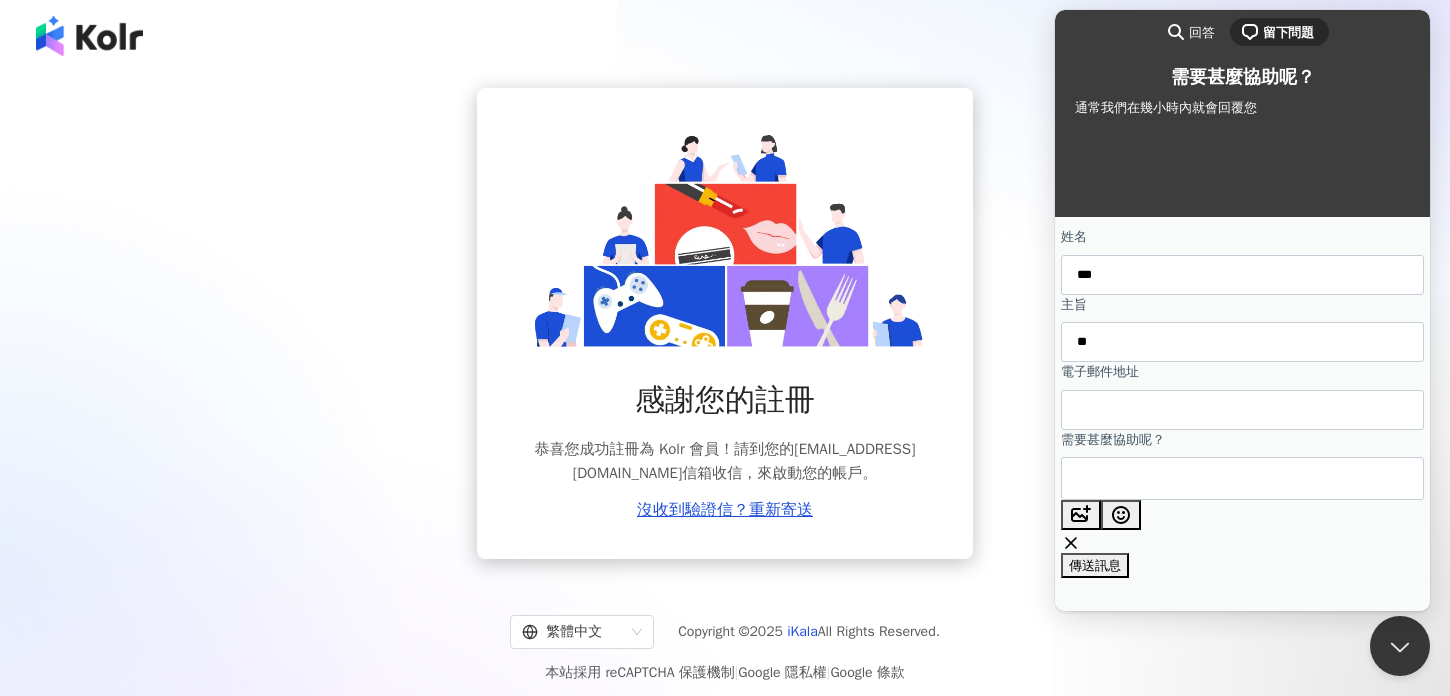 type on "*" 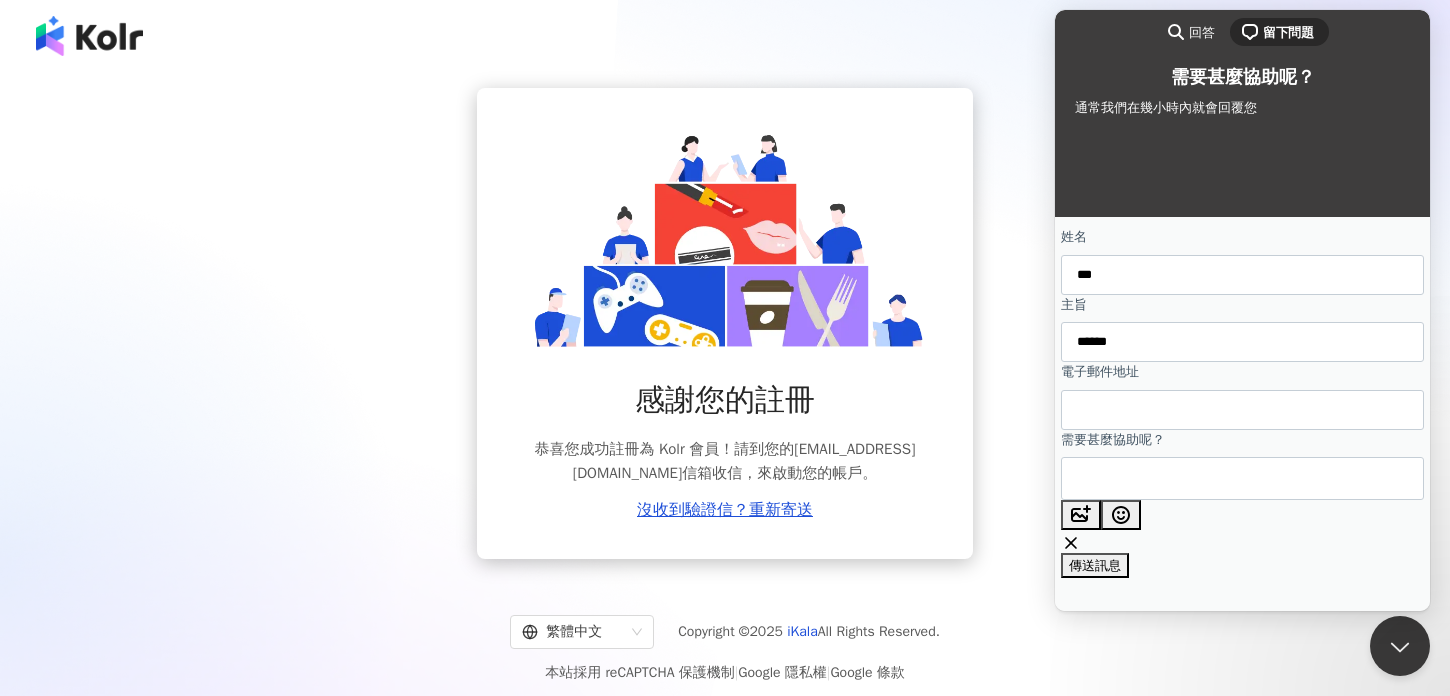 type on "******" 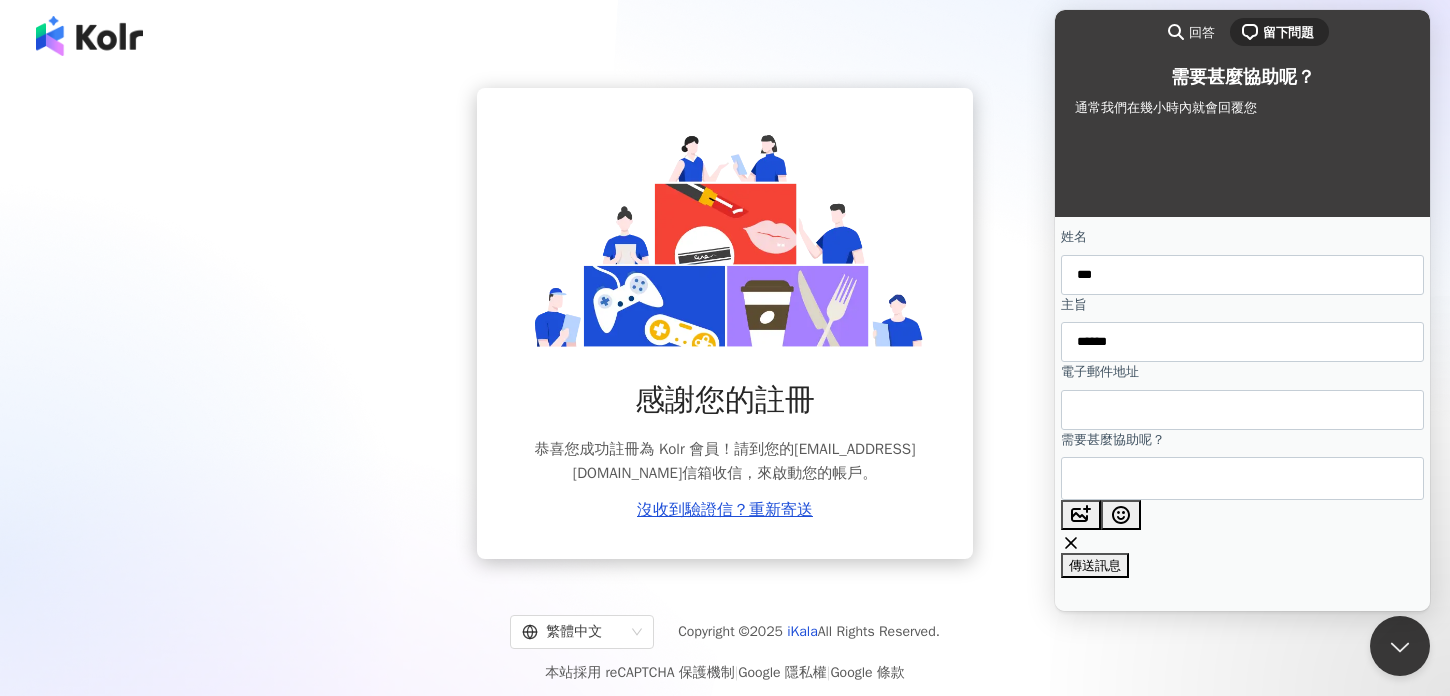 click on "電子郵件地址" at bounding box center (1242, 410) 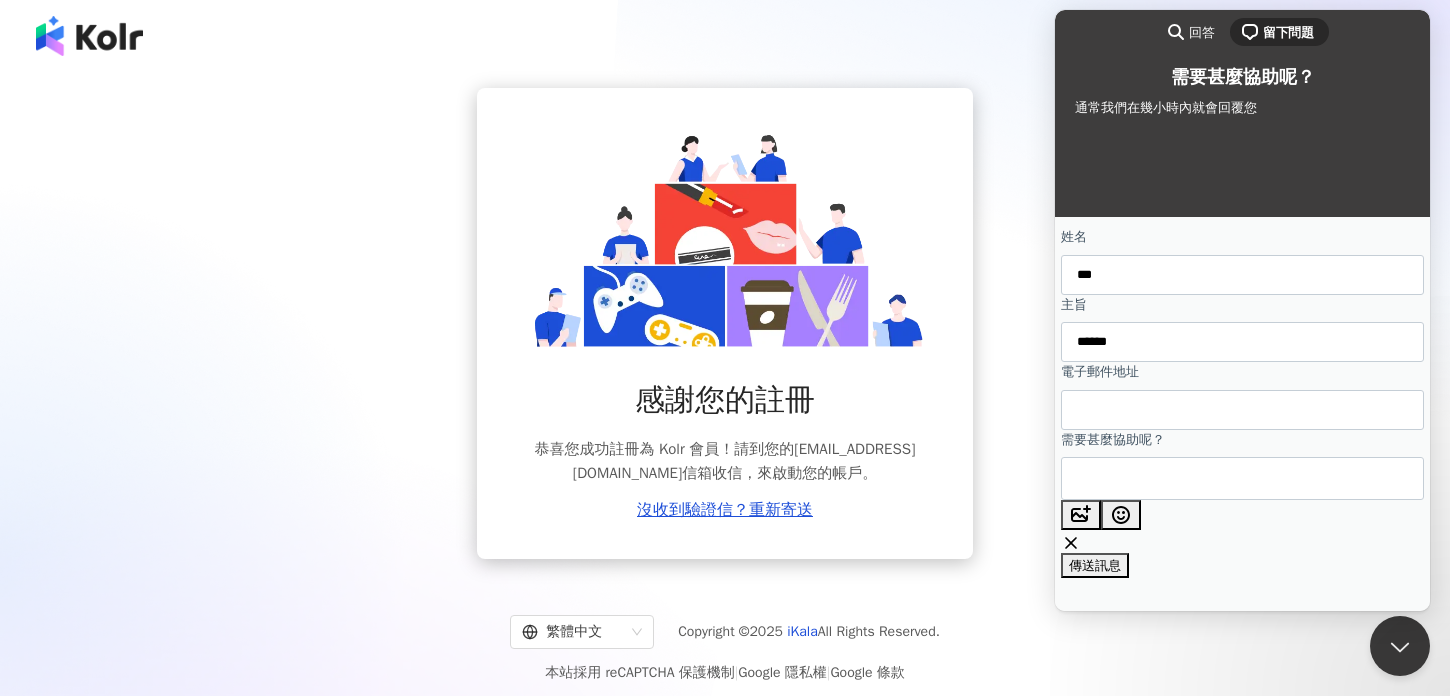 type on "**********" 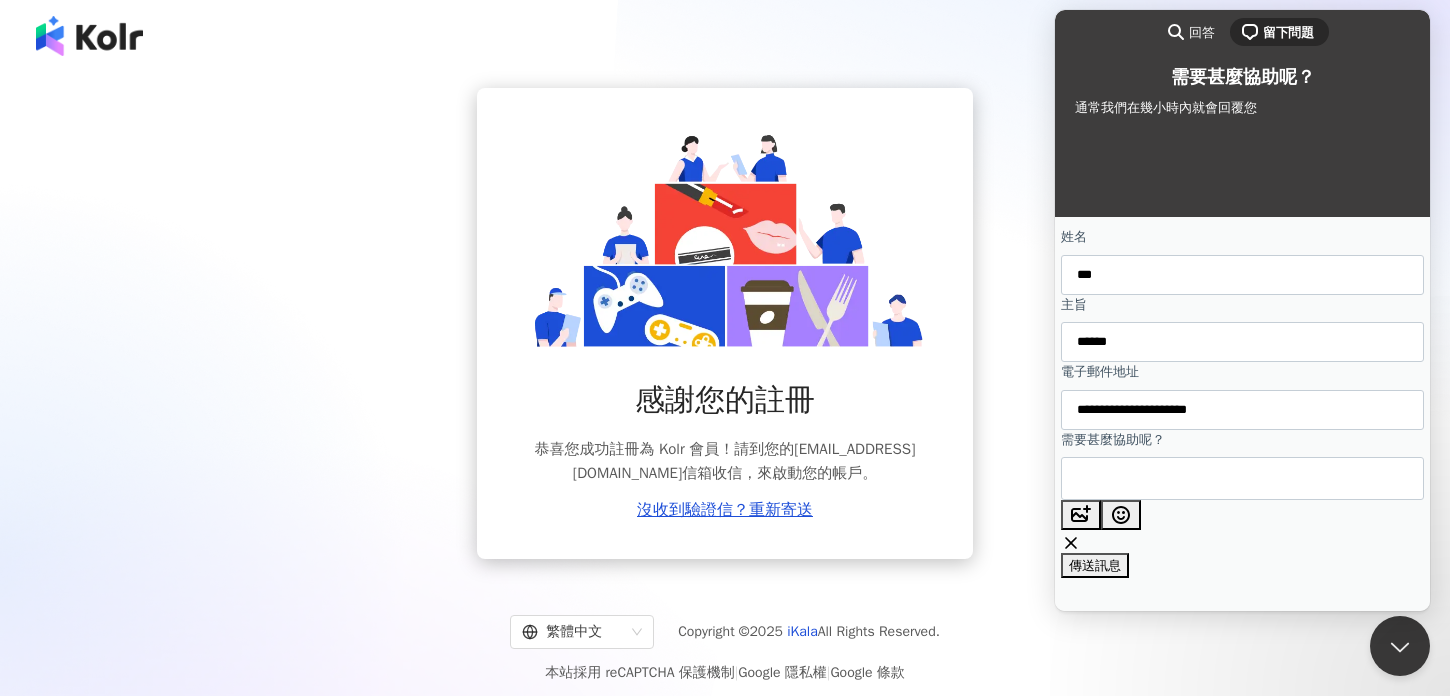 click on "需要甚麼協助呢？" at bounding box center (1152, 478) 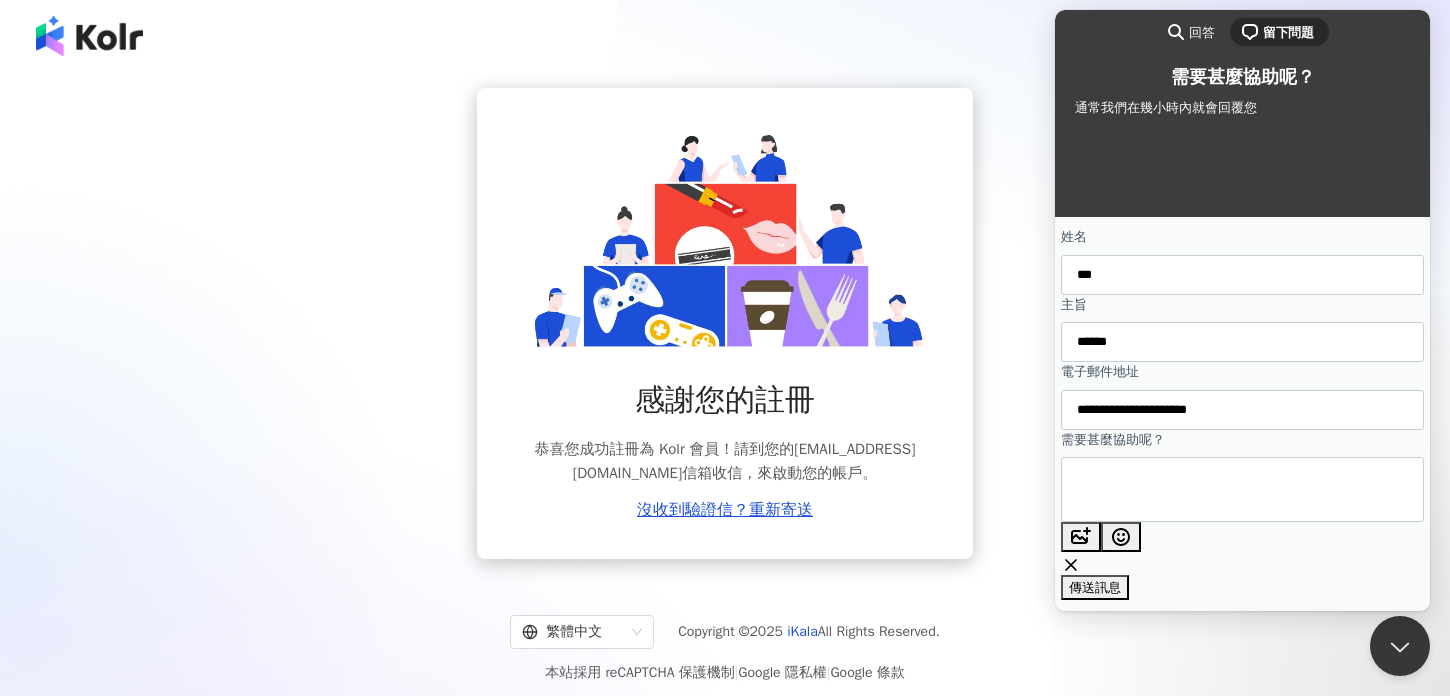 click on "**********" at bounding box center [1122, 489] 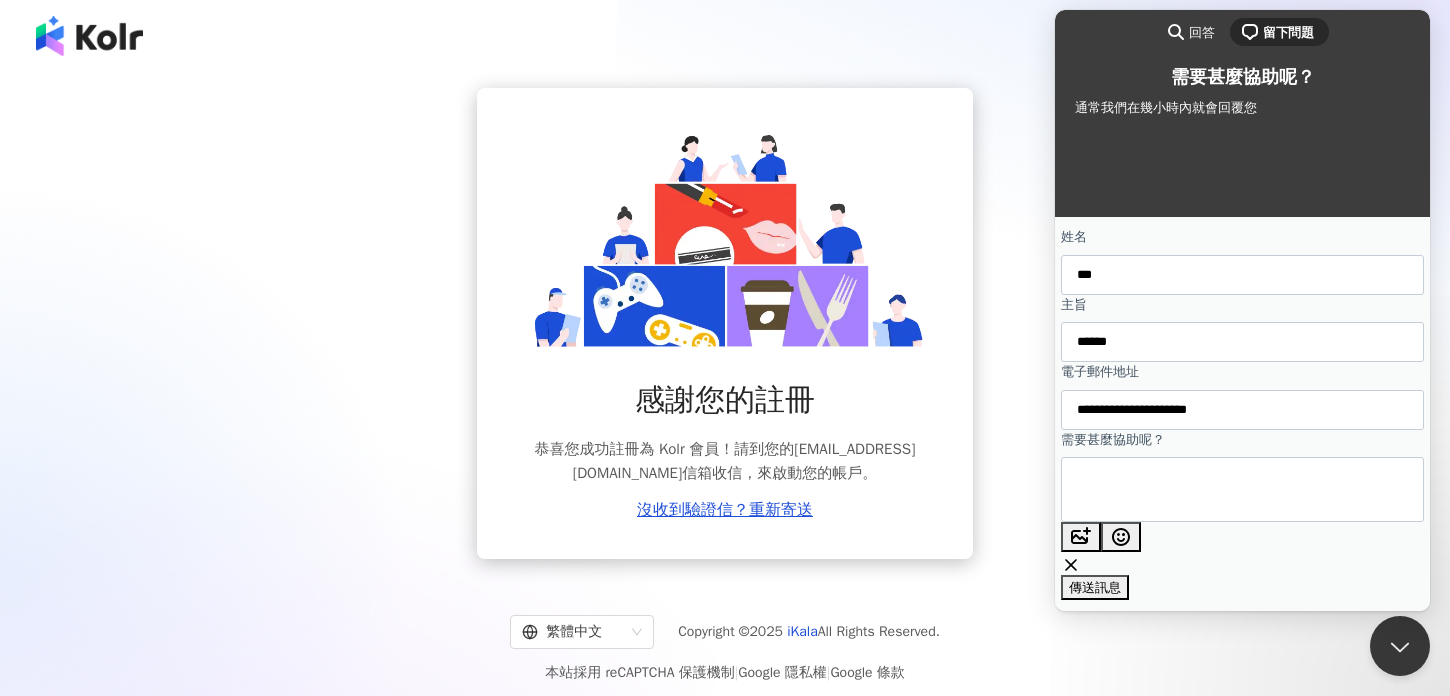 drag, startPoint x: 1252, startPoint y: 410, endPoint x: 1087, endPoint y: 405, distance: 165.07574 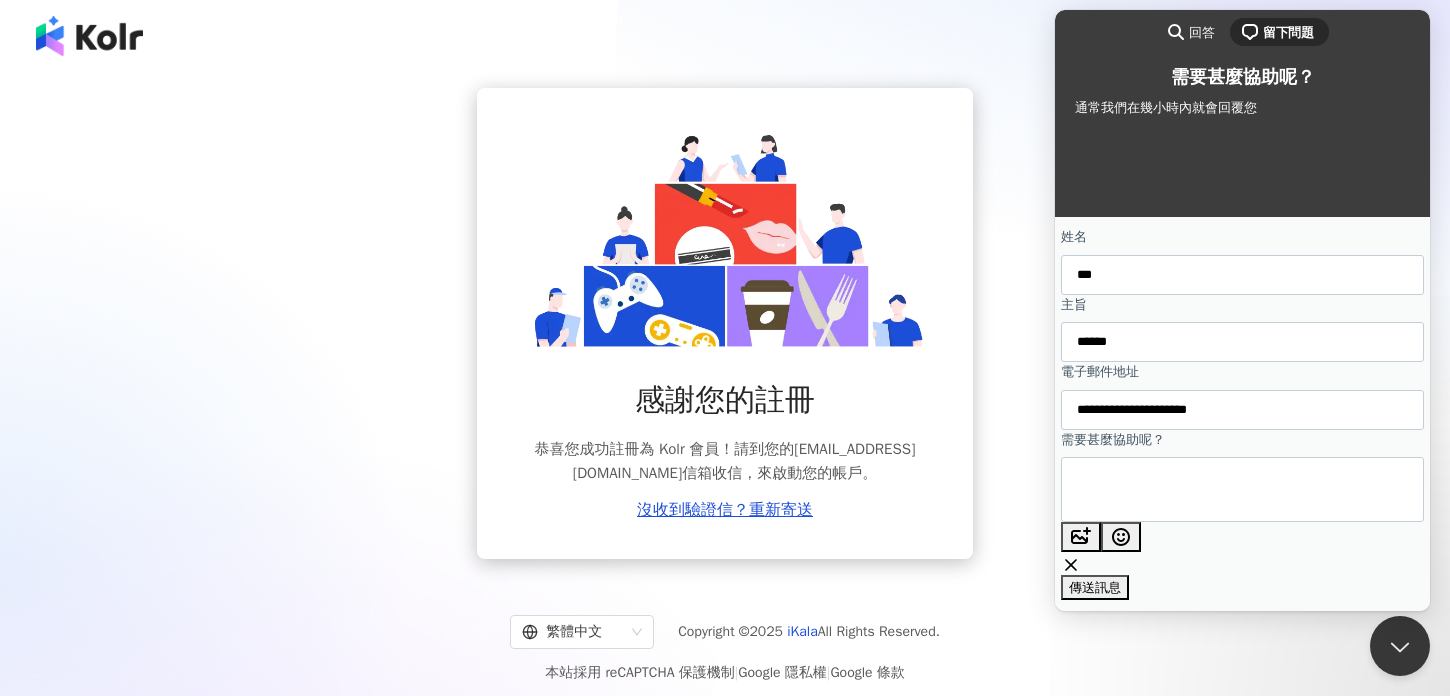 click on "**********" at bounding box center (1122, 489) 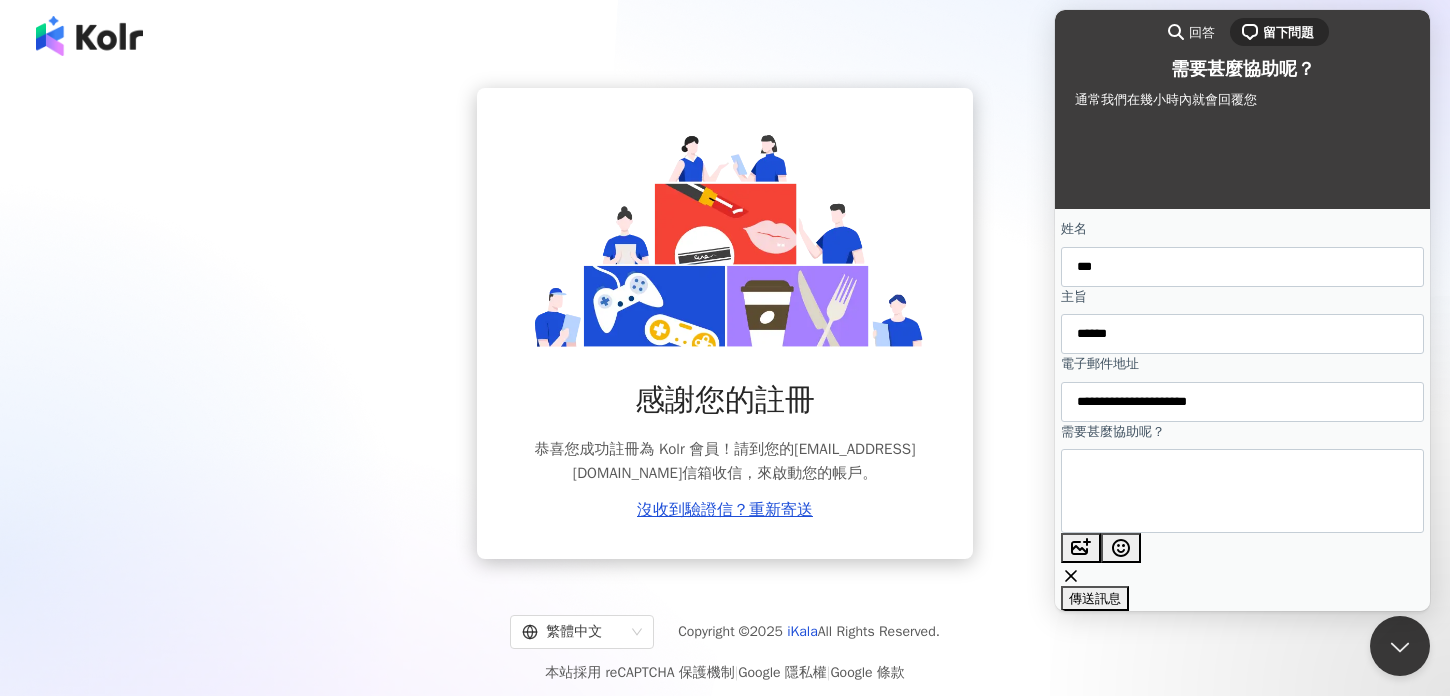 drag, startPoint x: 1214, startPoint y: 503, endPoint x: 1355, endPoint y: 497, distance: 141.12761 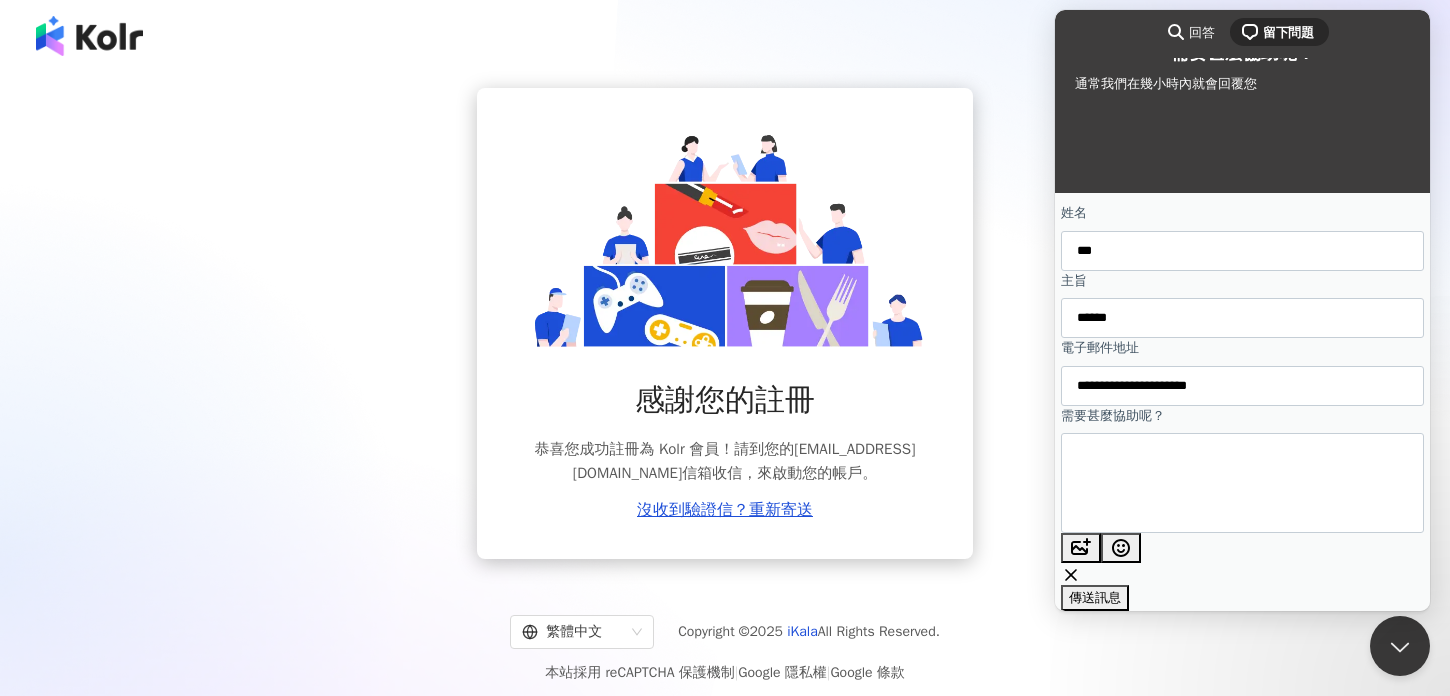 click on "**********" at bounding box center (1104, 483) 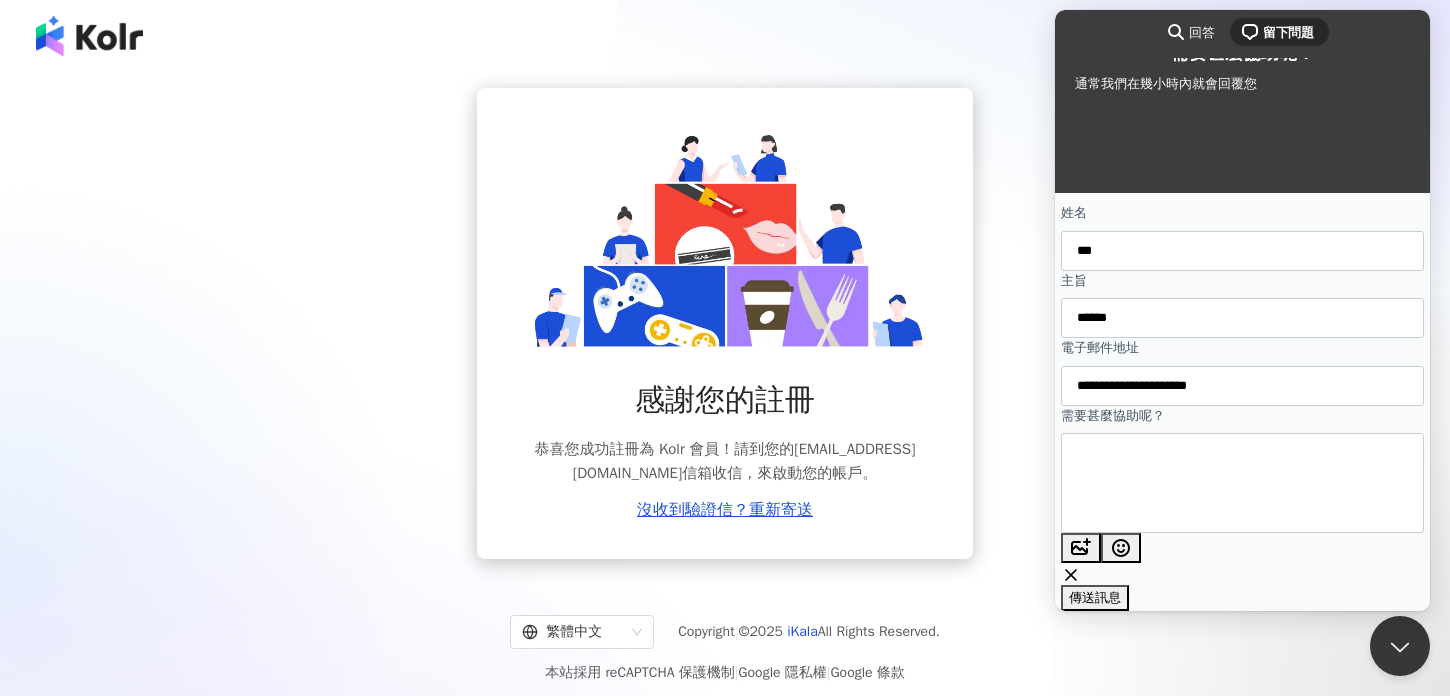 click on "**********" at bounding box center [1104, 483] 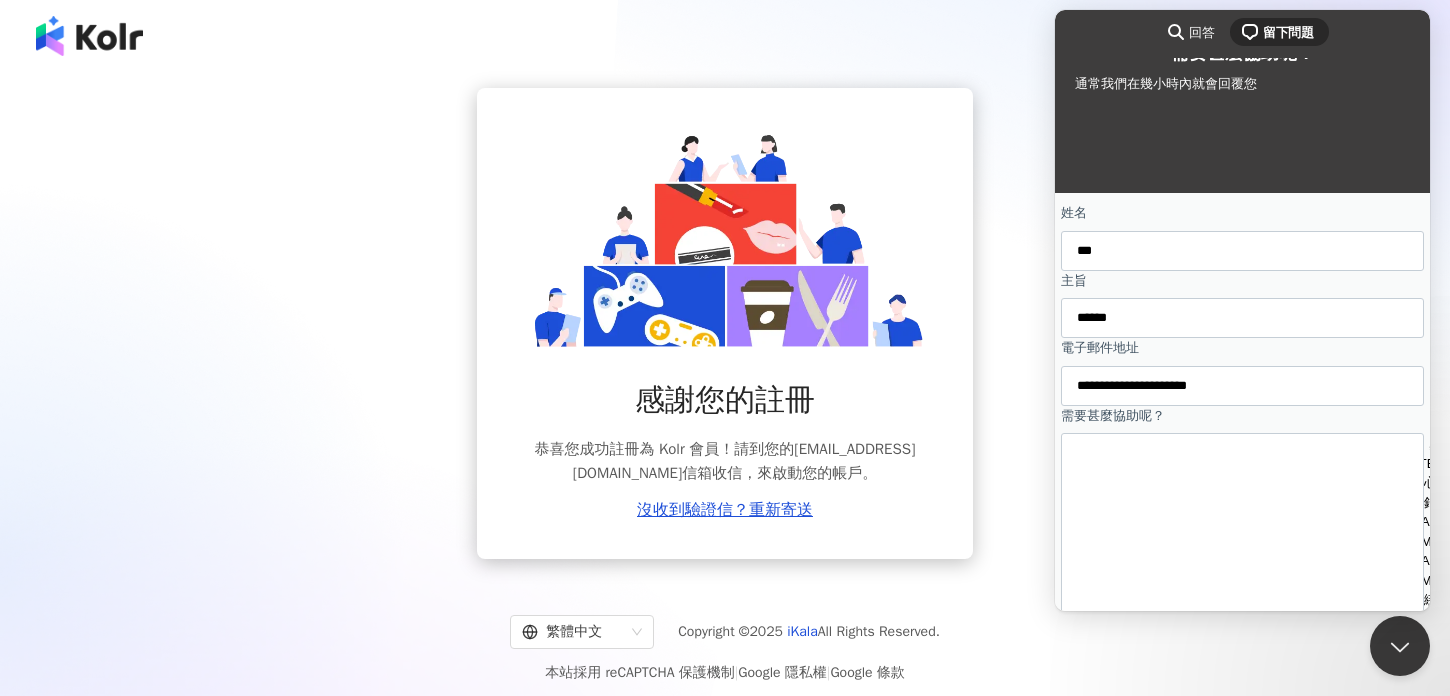 scroll, scrollTop: 4, scrollLeft: 0, axis: vertical 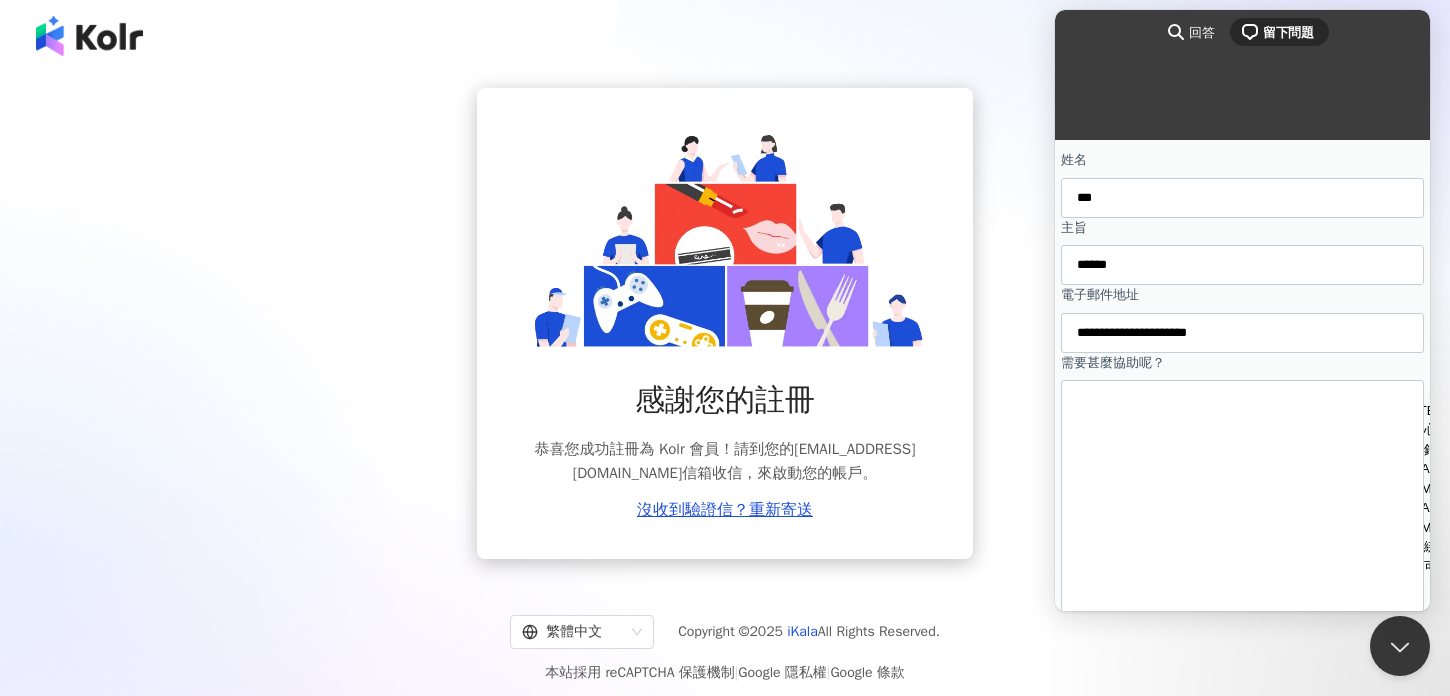 type on "**********" 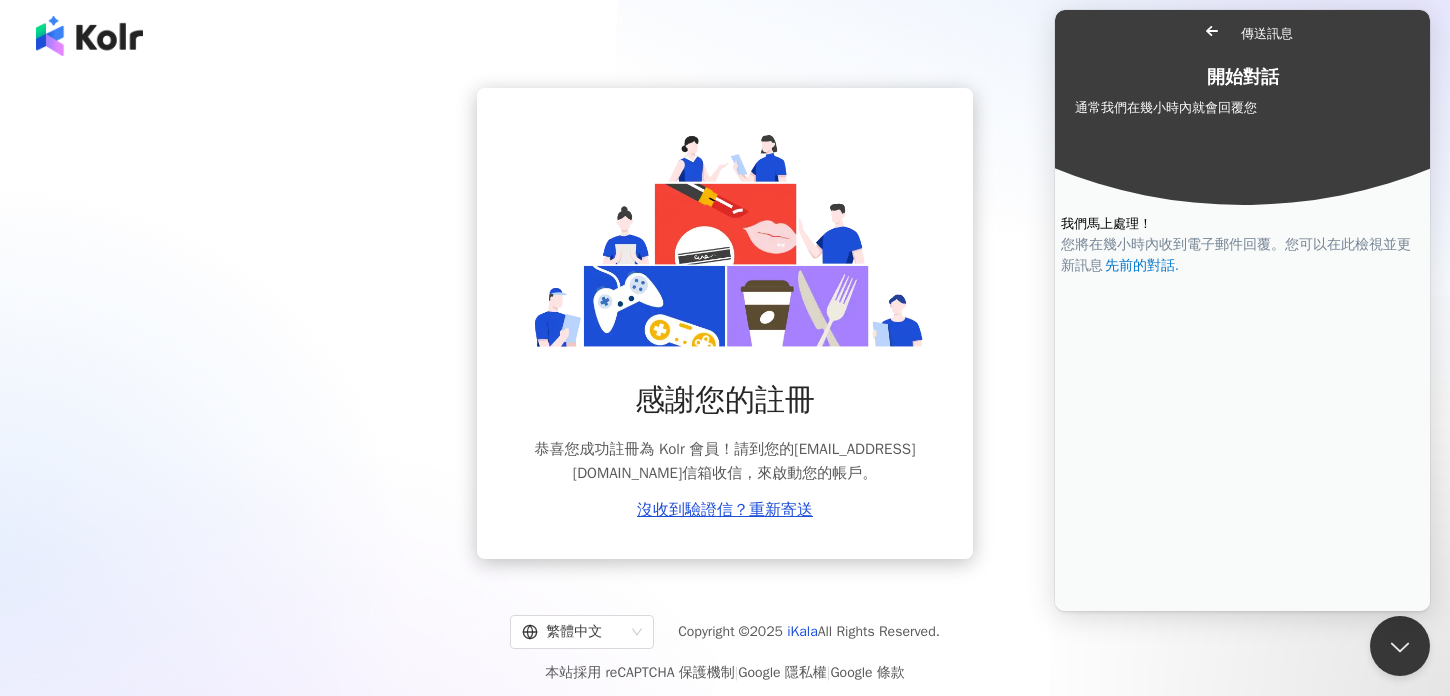 scroll, scrollTop: 0, scrollLeft: 0, axis: both 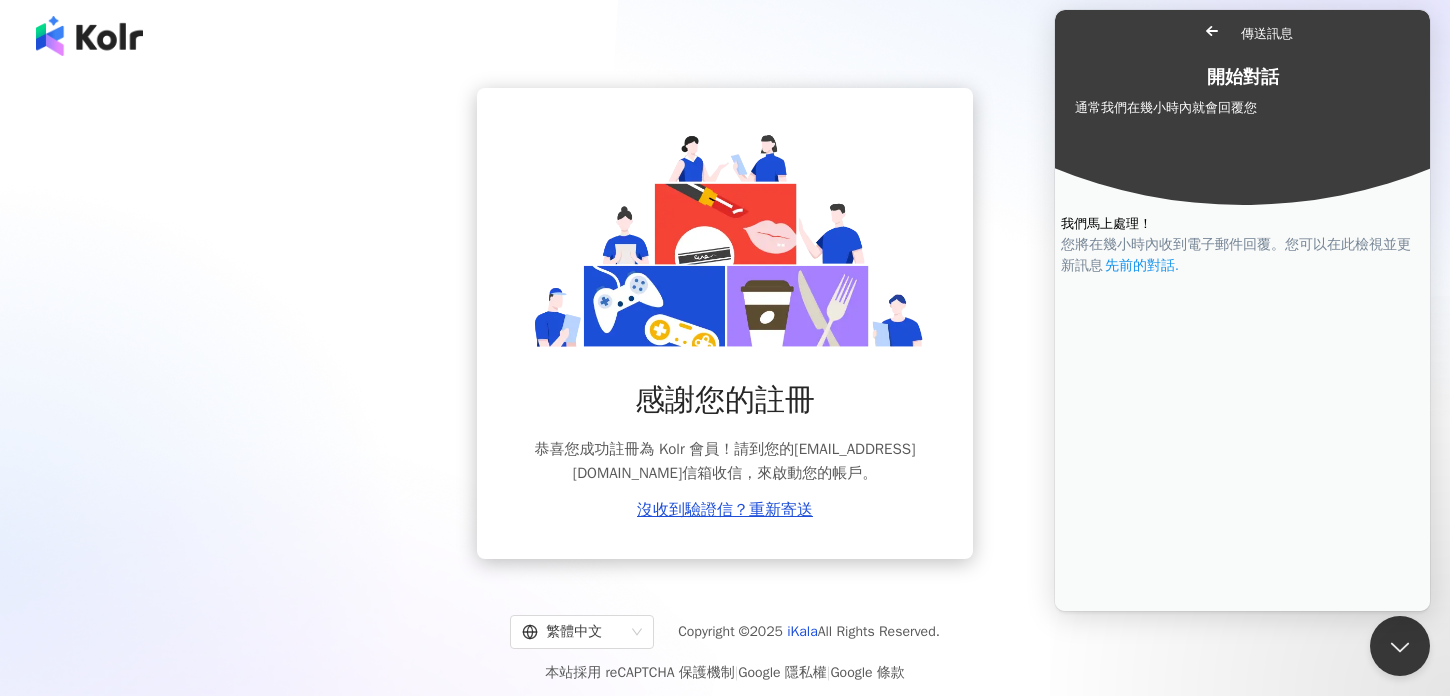click on "先前的對話 ." at bounding box center [1142, 265] 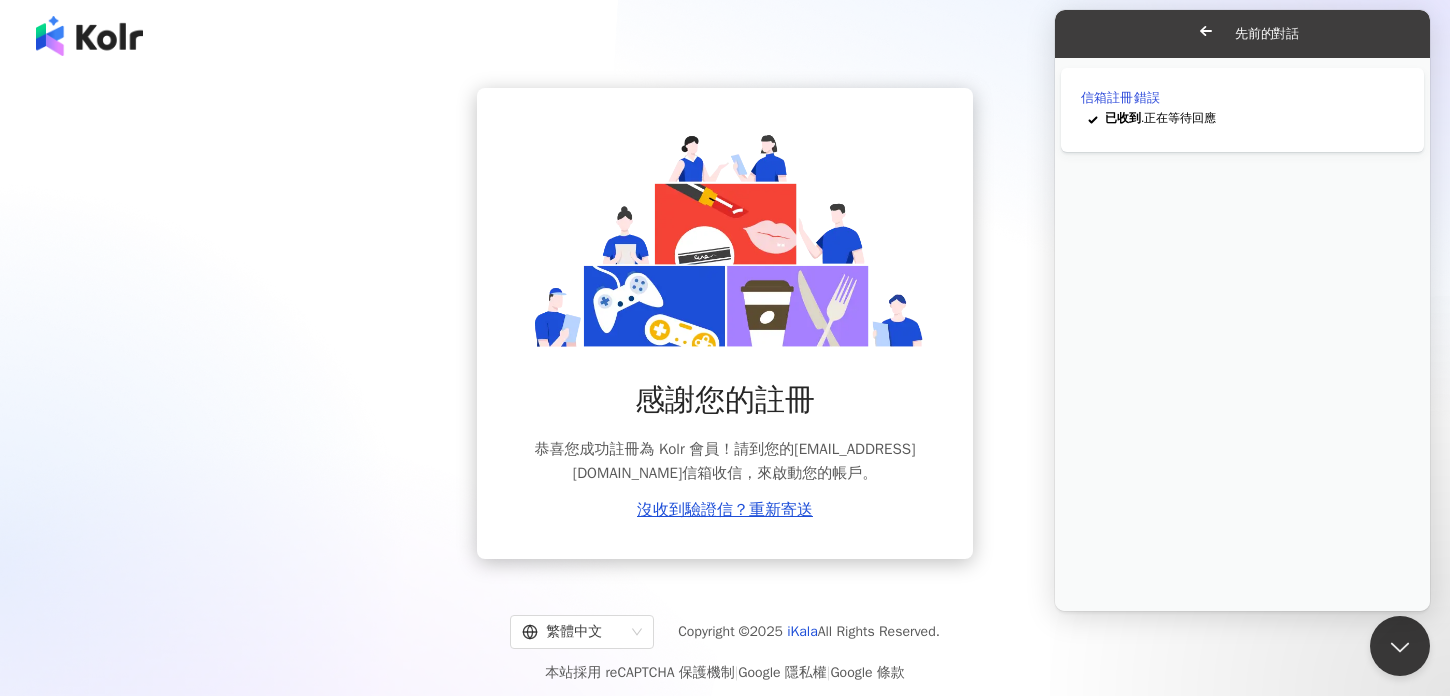 click on "Go back" at bounding box center (1206, 31) 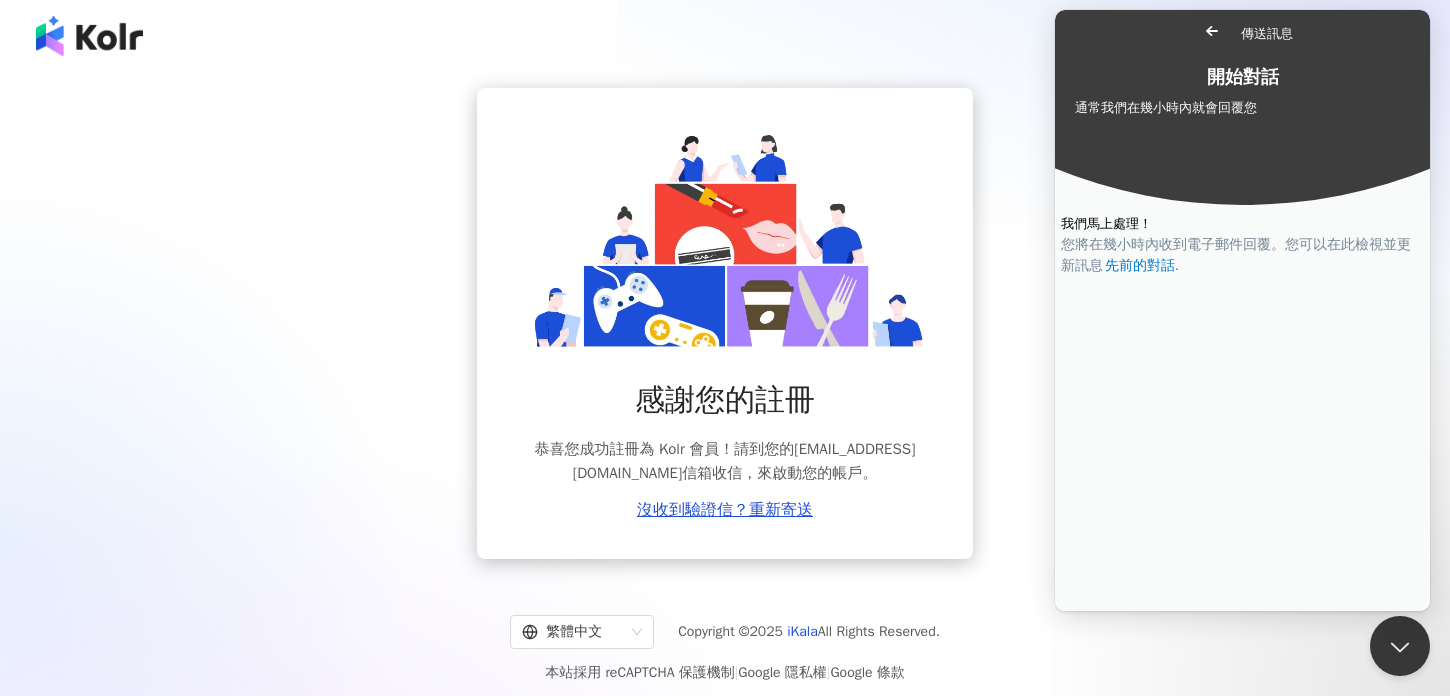 click on "Go back" at bounding box center (1212, 31) 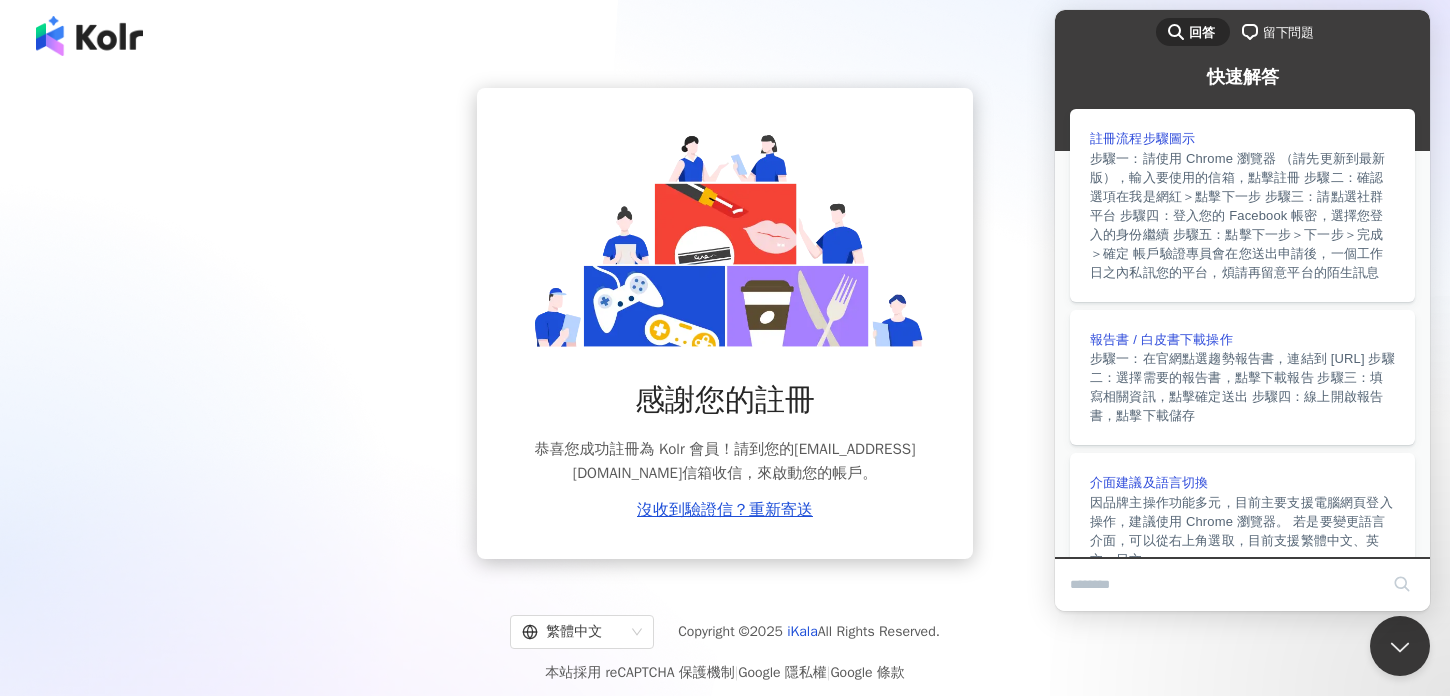 click on "感謝您的註冊 恭喜您成功註冊為 Kolr 會員！請到您的  circlelily000@gmail.com  信箱收信，來啟動您的帳戶。 沒收到驗證信？重新寄送" at bounding box center [725, 323] 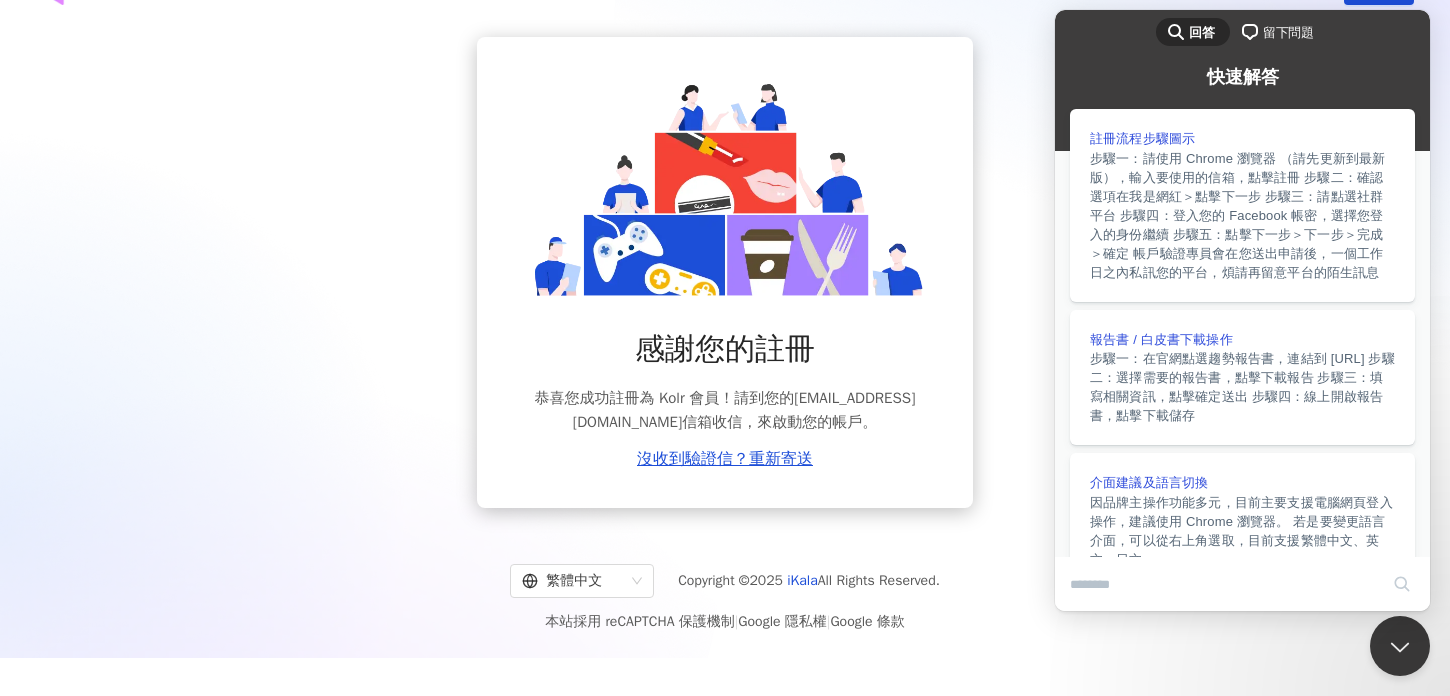 scroll, scrollTop: 92, scrollLeft: 0, axis: vertical 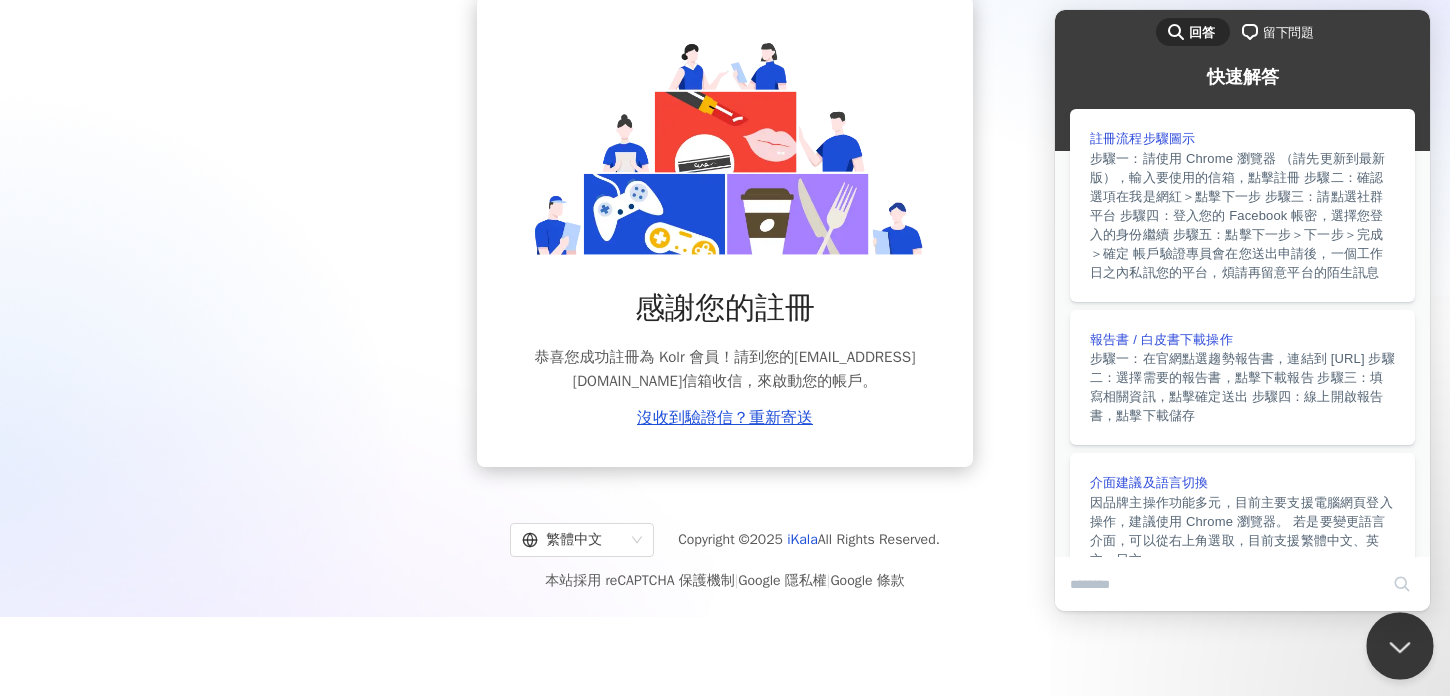 click at bounding box center (1396, 642) 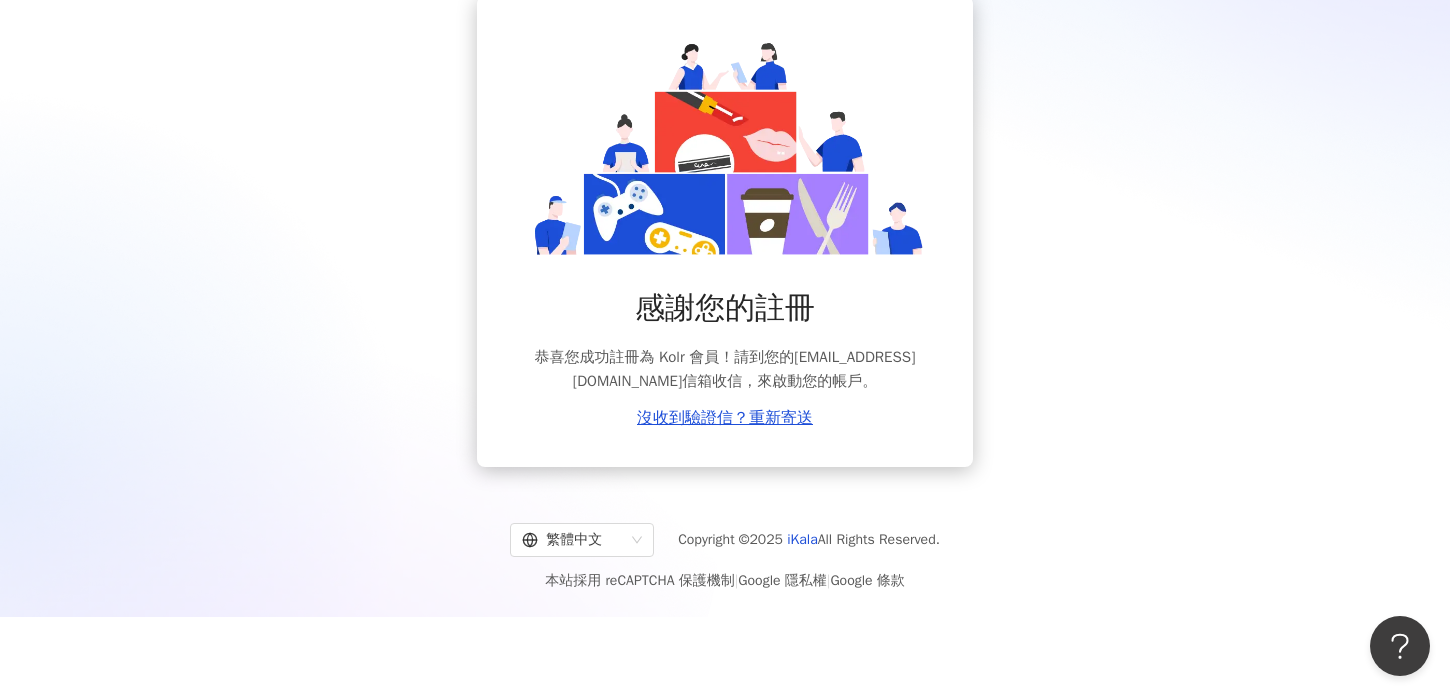 click on "感謝您的註冊 恭喜您成功註冊為 Kolr 會員！請到您的  circlelily000@gmail.com  信箱收信，來啟動您的帳戶。 沒收到驗證信？重新寄送" at bounding box center (725, 231) 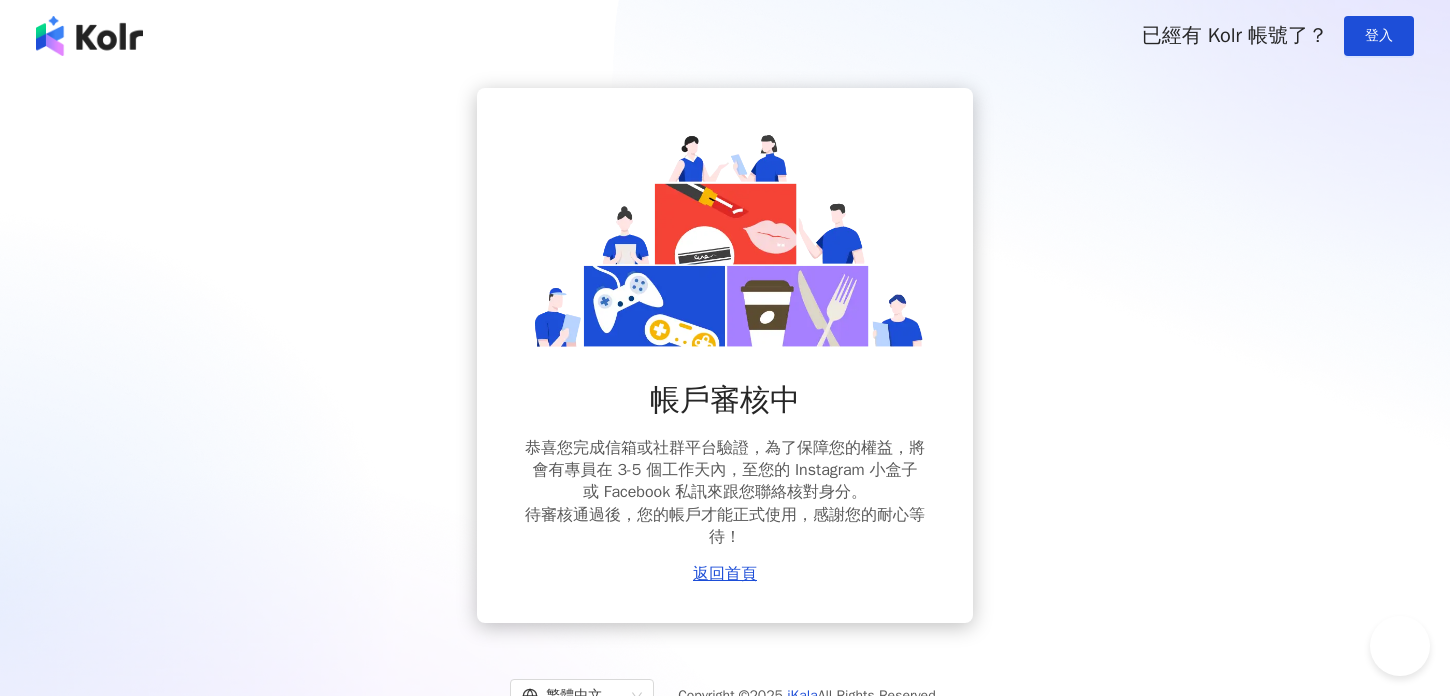 scroll, scrollTop: 92, scrollLeft: 0, axis: vertical 